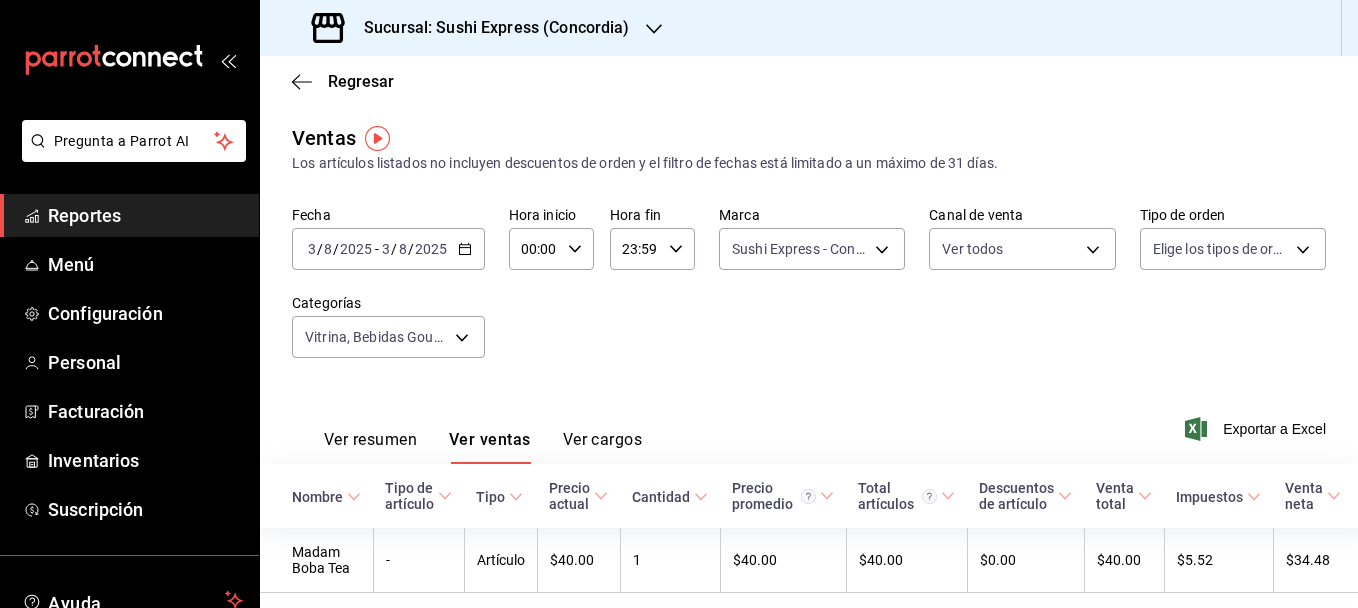 scroll, scrollTop: 0, scrollLeft: 0, axis: both 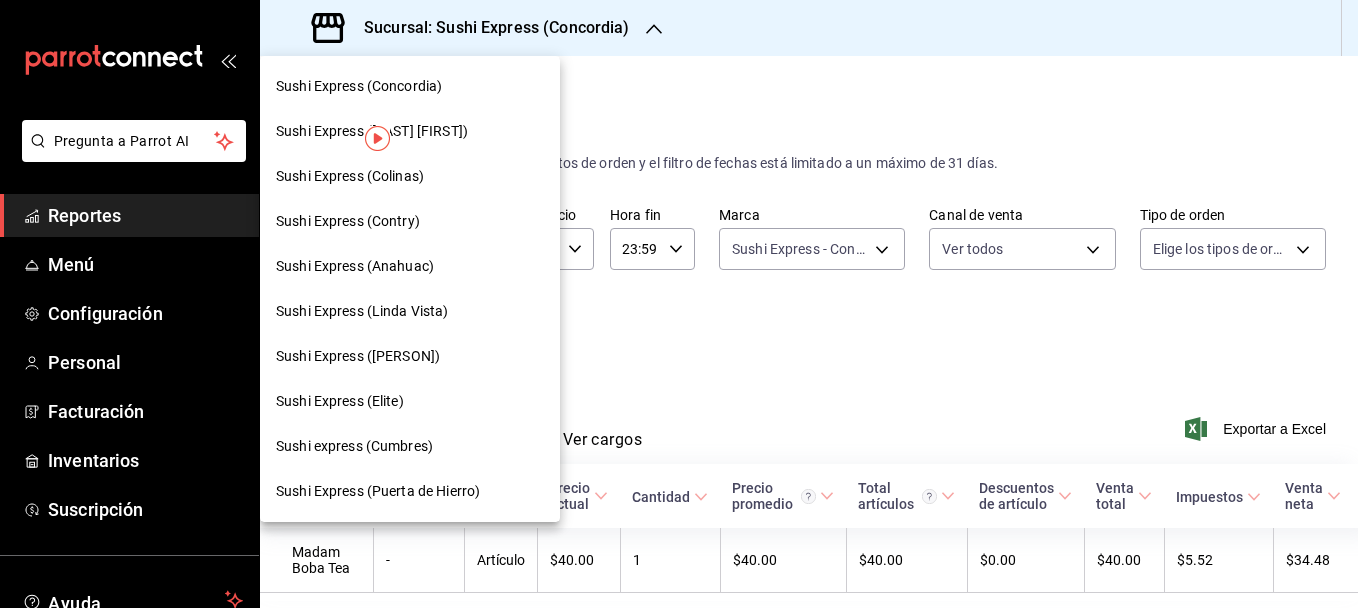 click on "Sushi Express (Contry)" at bounding box center (348, 221) 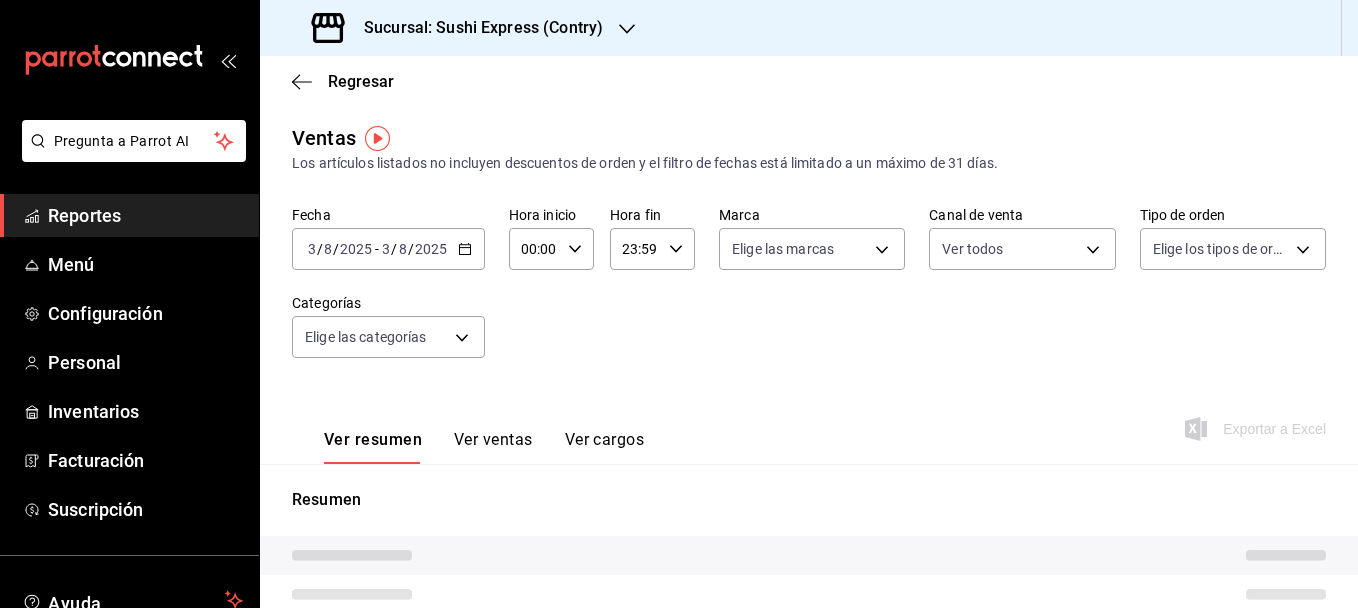 type on "PARROT,UBER_EATS,RAPPI,DIDI_FOOD,ONLINE" 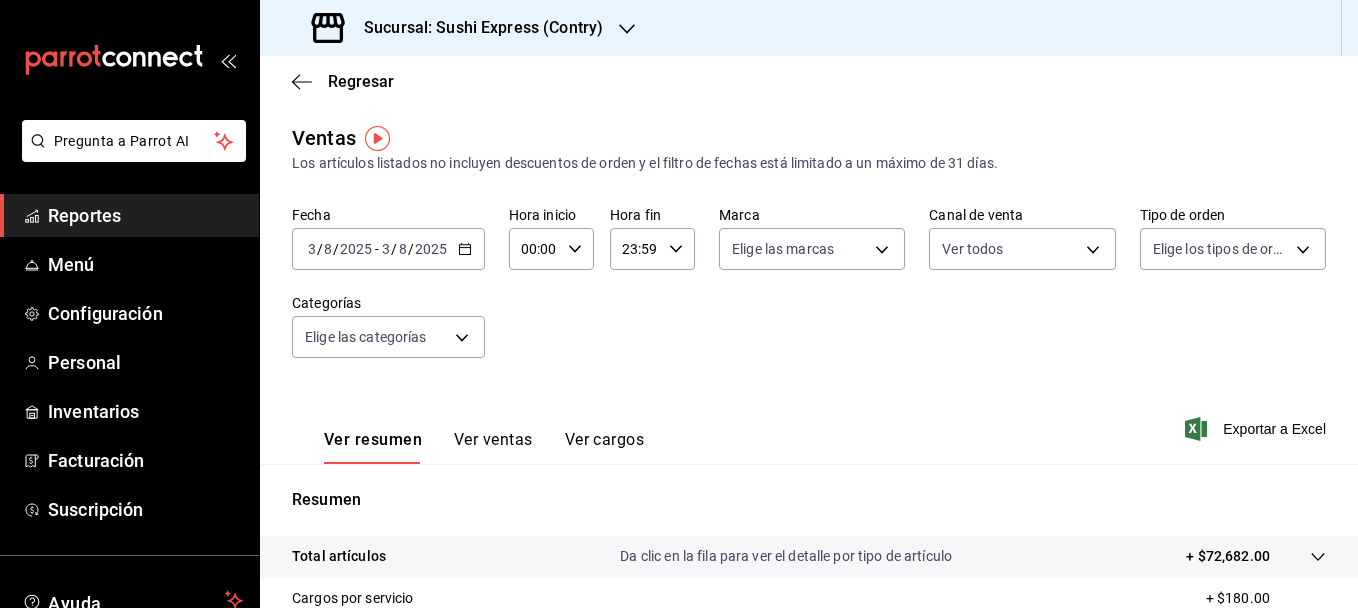 click on "2025-08-03 3 / 8 / 2025 - 2025-08-03 3 / 8 / 2025" at bounding box center (388, 249) 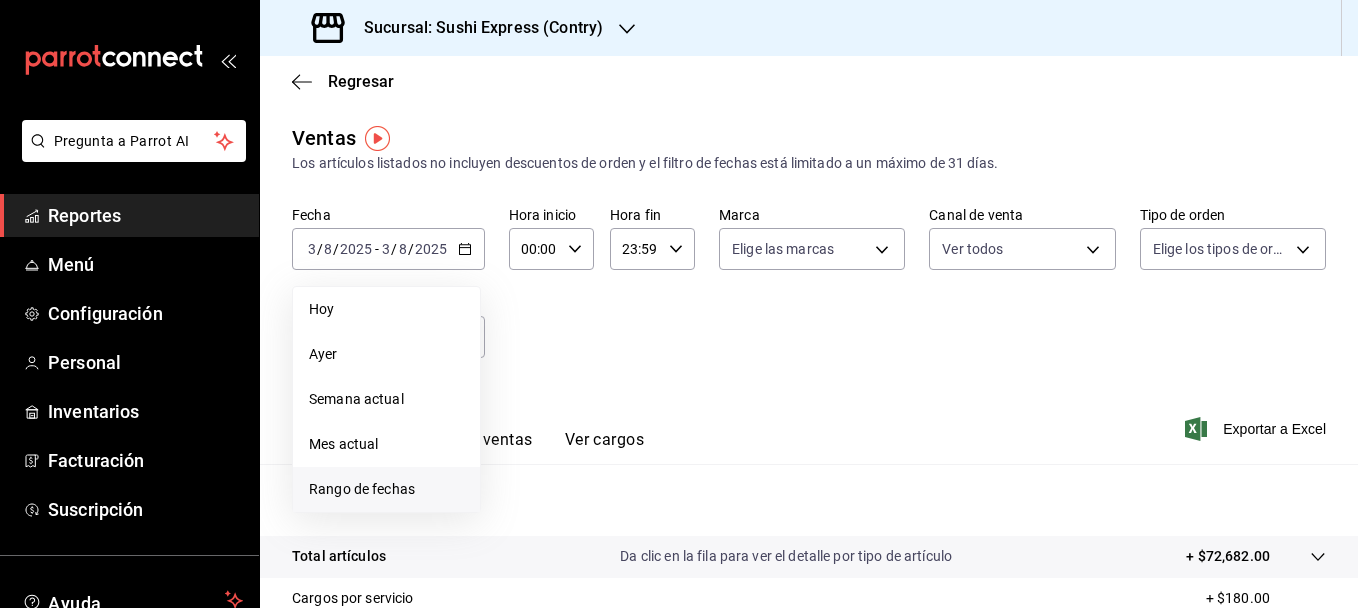click on "Rango de fechas" at bounding box center (386, 489) 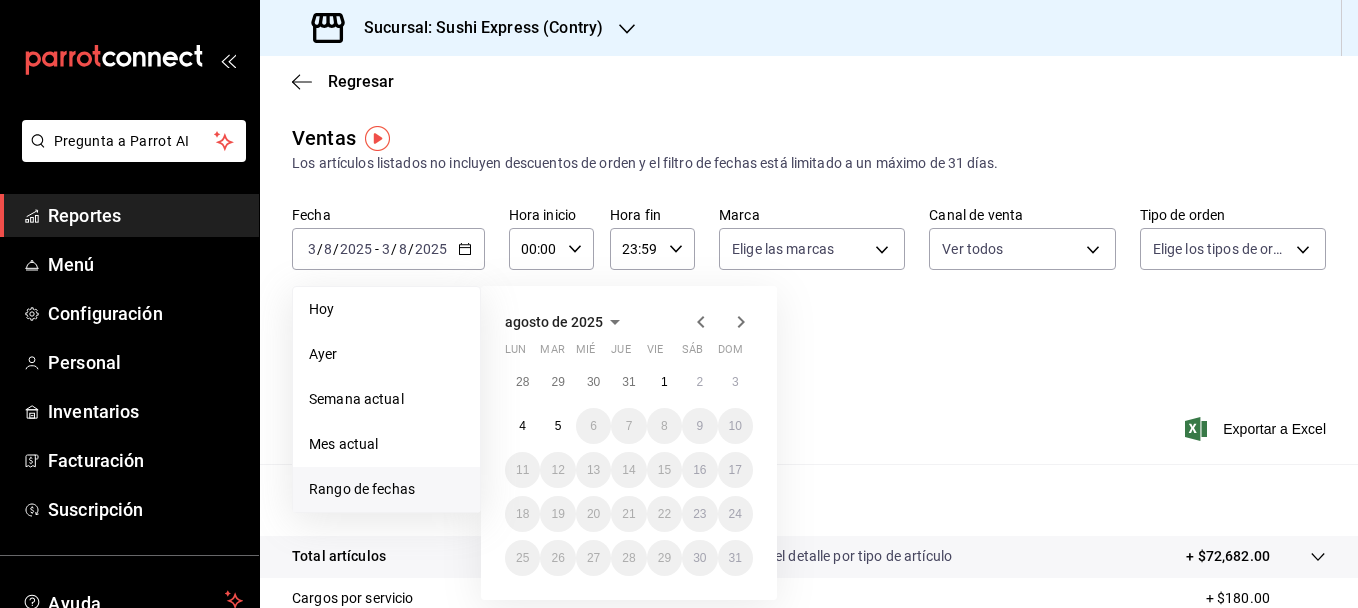 click on "agosto de 2025 lun mar mié jue vie sáb dom 28 29 30 31 1 2 3 4 5 6 7 8 9 10 11 12 13 14 15 16 17 18 19 20 21 22 23 24 25 26 27 28 29 30 31" at bounding box center (629, 443) 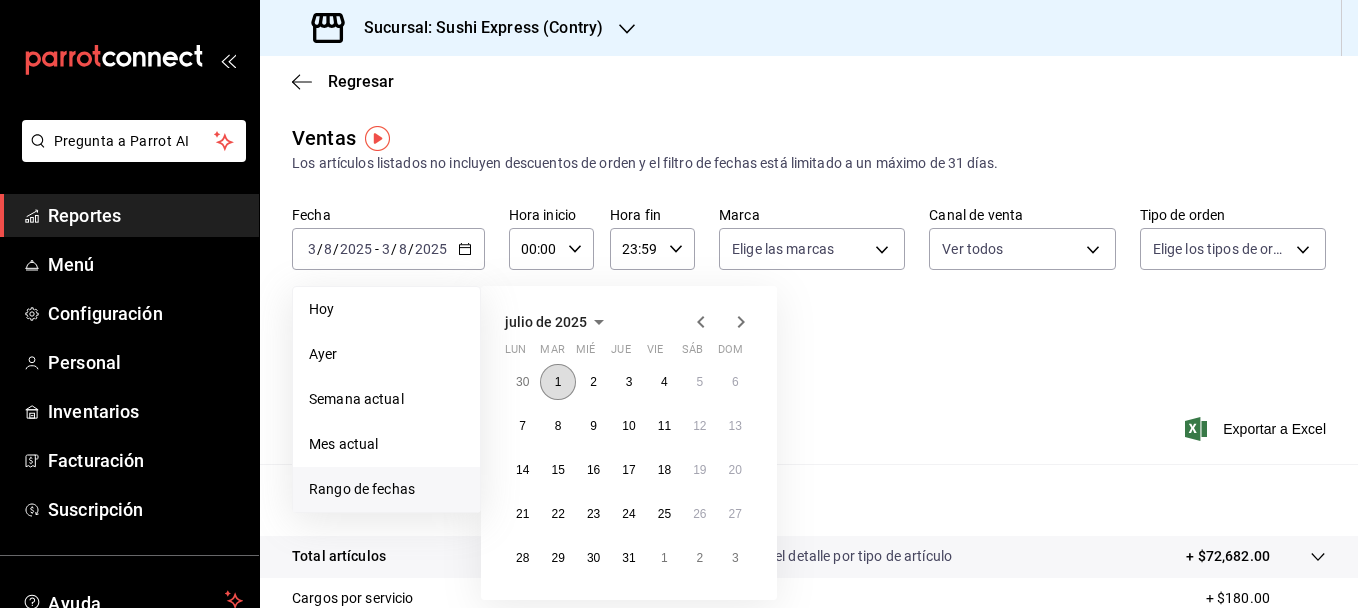 click on "1" at bounding box center (557, 382) 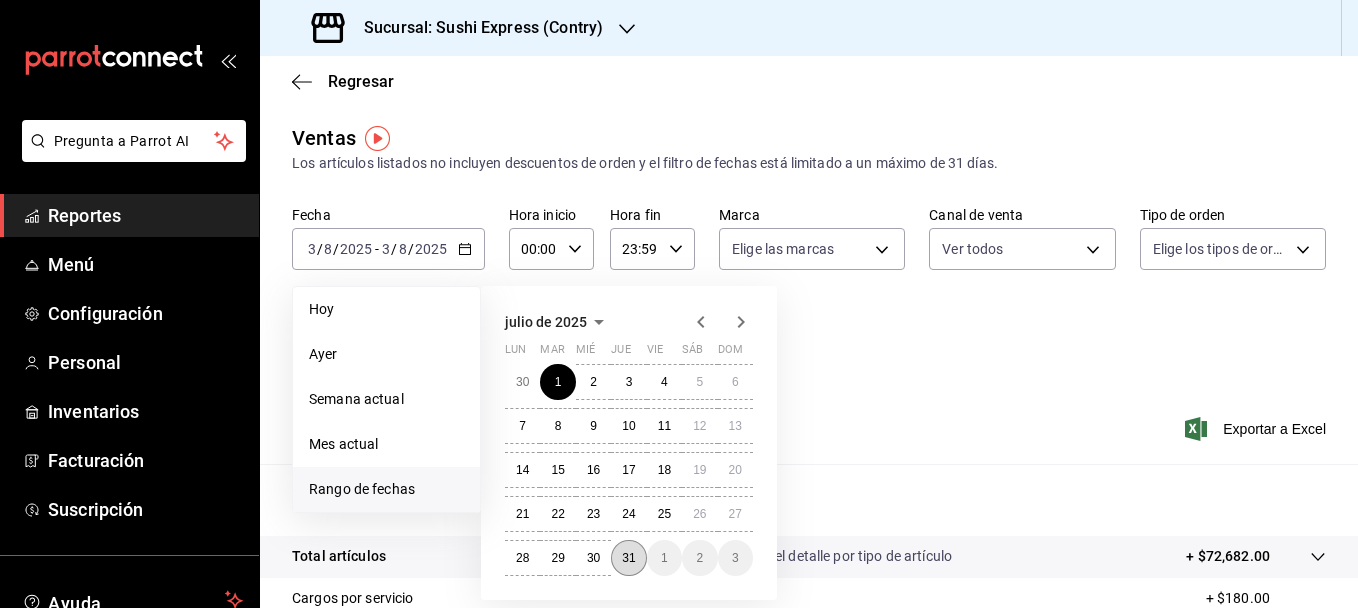 click on "31" at bounding box center [628, 558] 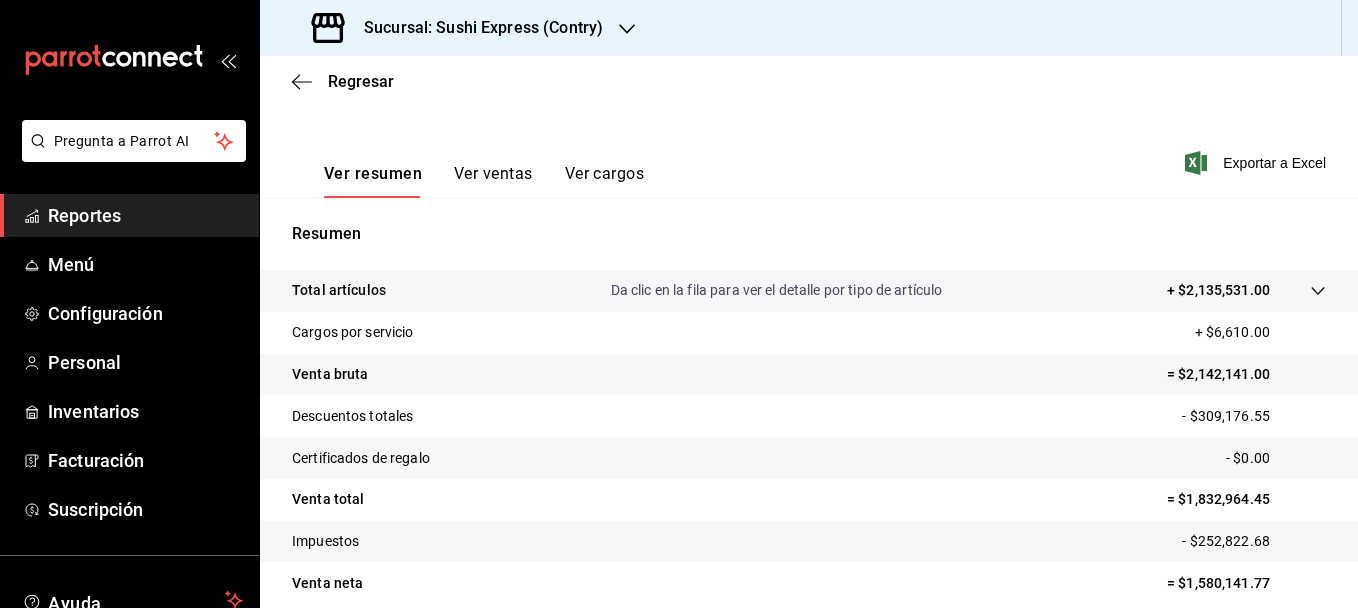 scroll, scrollTop: 350, scrollLeft: 0, axis: vertical 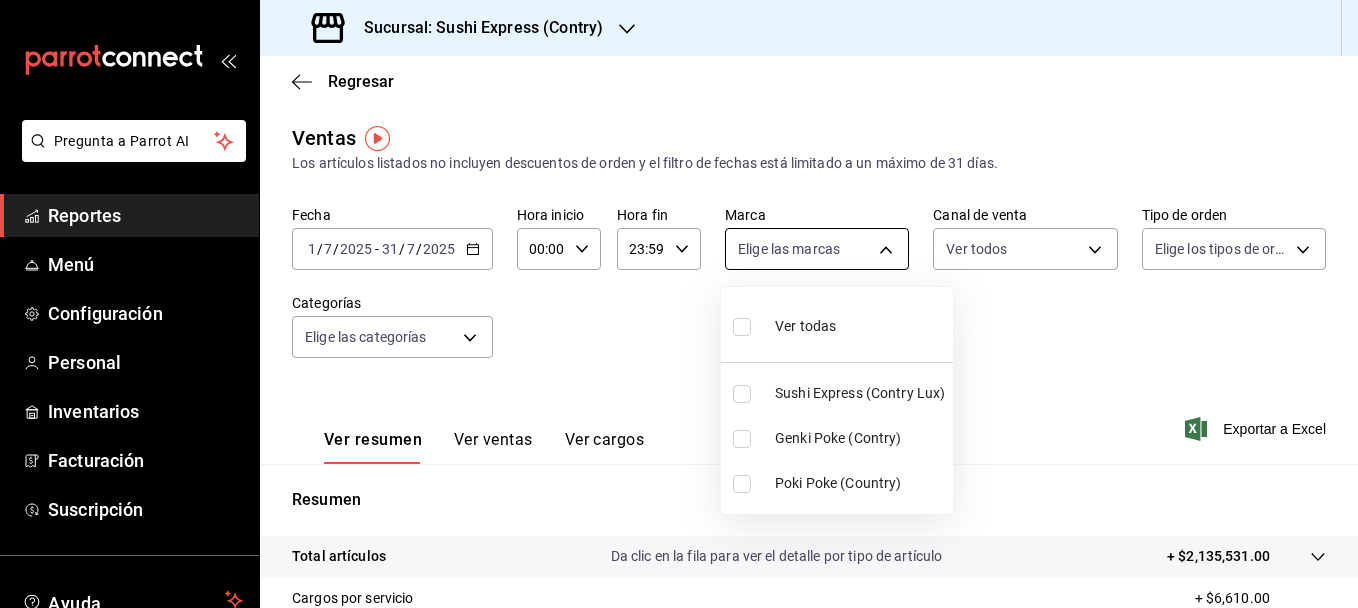 click on "Pregunta a Parrot AI Reportes   Menú   Configuración   Personal   Inventarios   Facturación   Suscripción   Ayuda Recomienda Parrot   [FIRST] [FIRST] [LAST]   Sugerir nueva función   Sucursal: Sushi Express (Contry) Regresar Ventas Los artículos listados no incluyen descuentos de orden y el filtro de fechas está limitado a un máximo de 31 días. Fecha 2025-07-01 1 / 7 / 2025 - 2025-07-31 31 / 7 / 2025 Hora inicio 00:00 Hora inicio Hora fin 23:59 Hora fin Marca Elige las marcas Canal de venta Ver todos PARROT,UBER_EATS,RAPPI,DIDI_FOOD,ONLINE Tipo de orden Elige los tipos de orden Categorías Elige las categorías Ver resumen Ver ventas Ver cargos Exportar a Excel Resumen Total artículos Da clic en la fila para ver el detalle por tipo de artículo + $2,135,531.00 Cargos por servicio + $6,610.00 Venta bruta = $2,142,141.00 Descuentos totales - $309,176.55 Certificados de regalo - $0.00 Venta total = $1,832,964.45 Impuestos - $252,822.68 Venta neta = $1,580,141.77 Ver video tutorial Ir a video Reportes" at bounding box center [679, 304] 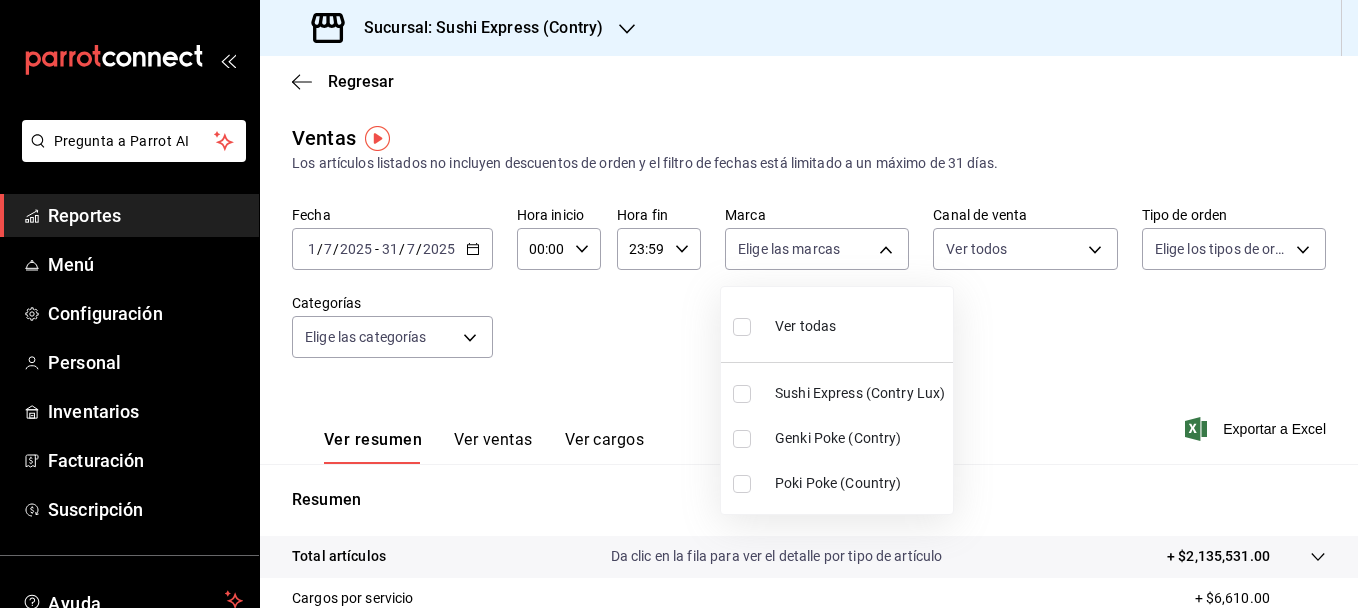 click at bounding box center (742, 484) 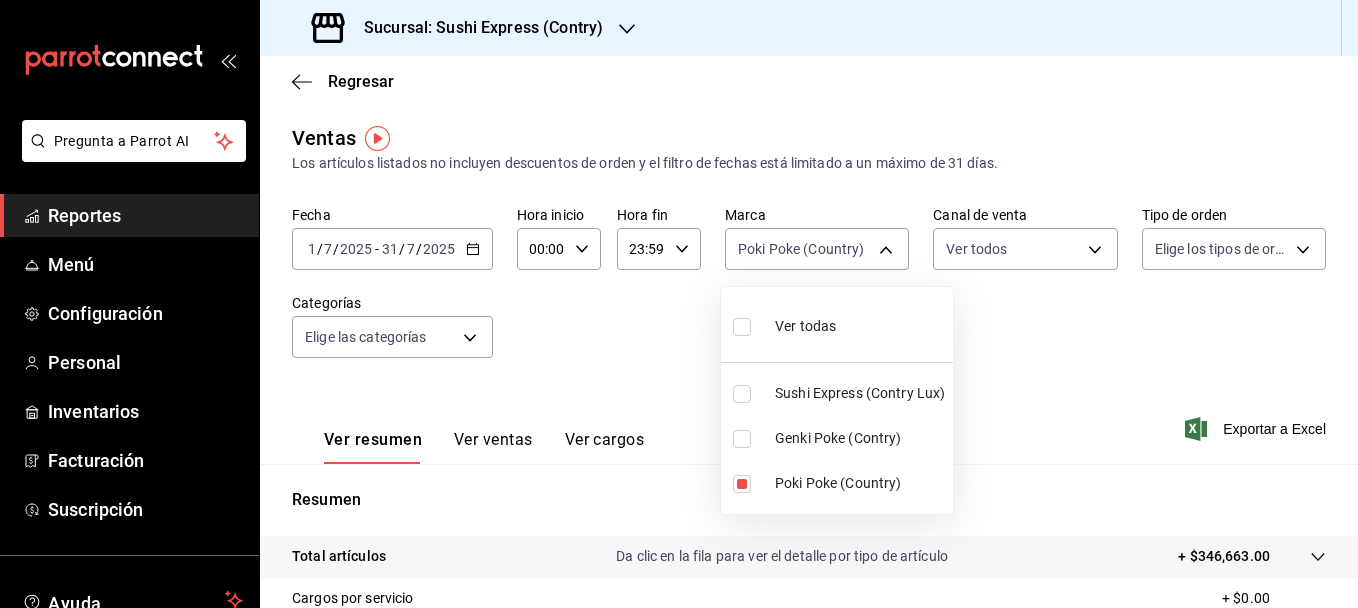 click at bounding box center (679, 304) 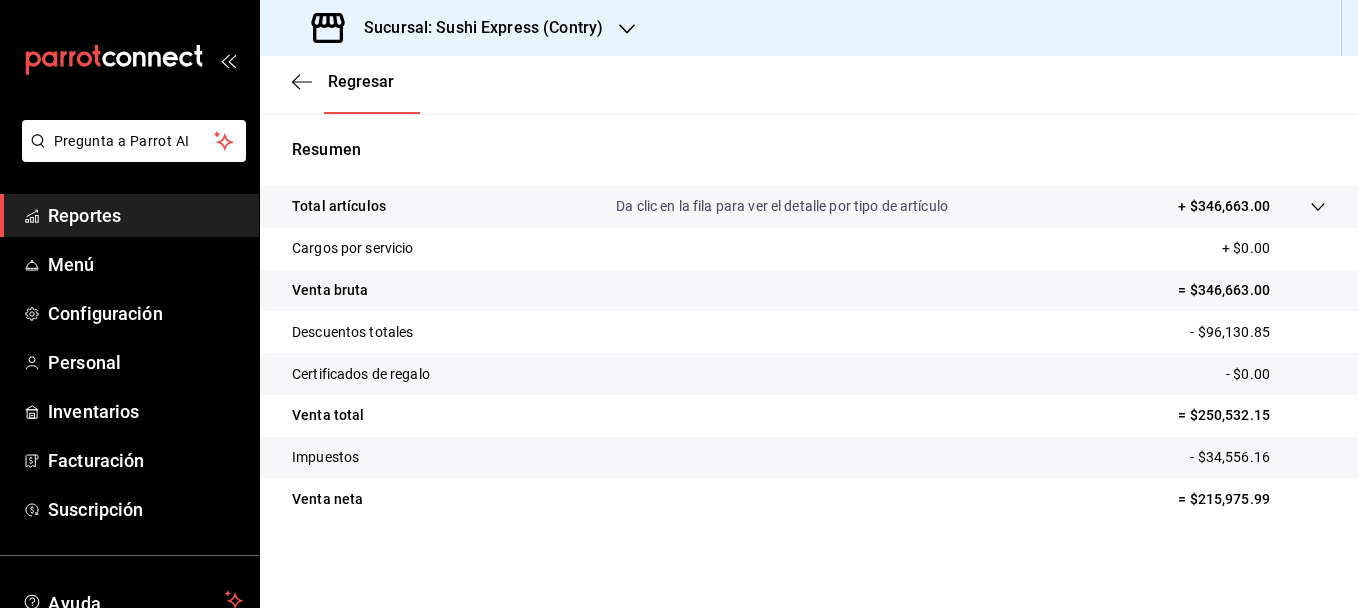 scroll, scrollTop: 0, scrollLeft: 0, axis: both 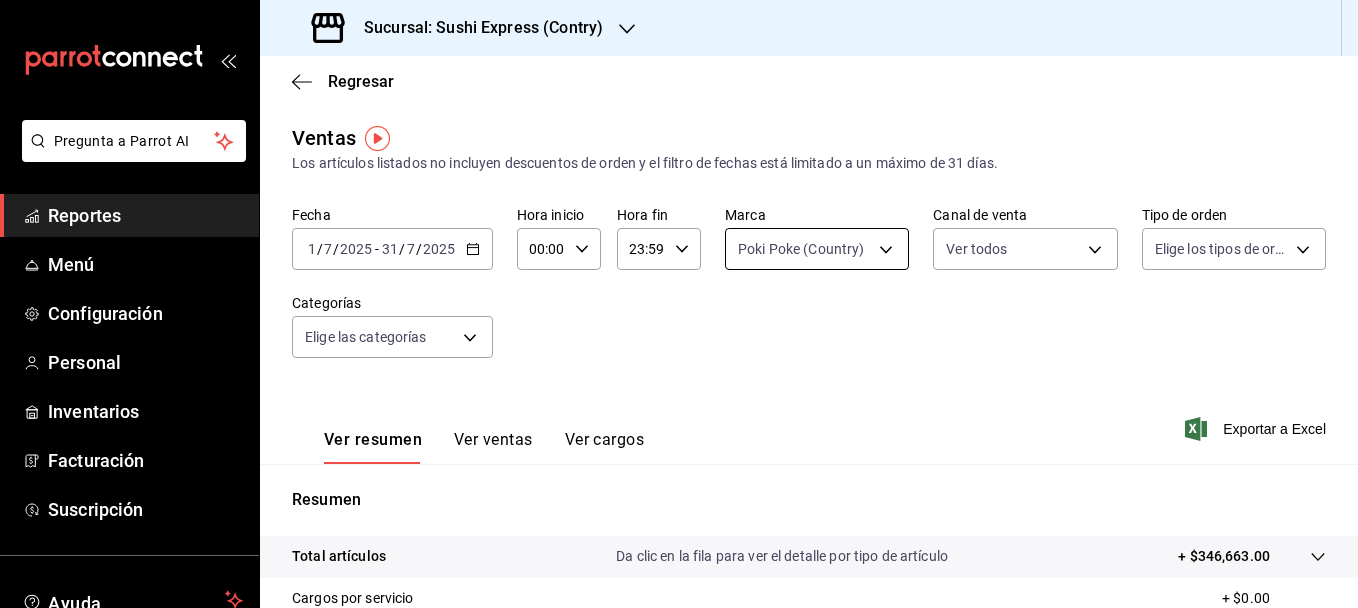 click on "Pregunta a Parrot AI Reportes Menú Configuración Personal Inventarios Facturación Suscripción Ayuda Recomienda Parrot [FIRST] [MIDDLE] [LAST] Sugerir nueva función Sucursal: Sushi Express ([PERSON]) Regresar Ventas Los artículos listados no incluyen descuentos de orden y el filtro de fechas está limitado a un máximo de 31 días. Fecha 2025-07-01 1 / 7 / 2025 - 2025-07-31 31 / 7 / 2025 Hora inicio 00:00 Hora inicio Hora fin 23:59 Hora fin Marca Poki Poke ([PERSON]) [UUID] Canal de venta Ver todos PARROT,UBER_EATS,RAPPI,DIDI_FOOD,ONLINE Tipo de orden Elige los tipos de orden Categorías Elige las categorías Ver resumen Ver ventas Ver cargos Exportar a Excel Resumen Total artículos Da clic en la fila para ver el detalle por tipo de artículo + $346,663.00 Cargos por servicio + $0.00 Venta bruta = $346,663.00 Descuentos totales - $96,130.85 Certificados de regalo - $0.00 Venta total = $250,532.15 Impuestos - $34,556.16 Venta neta = $215,975.99 Ir a video" at bounding box center [679, 304] 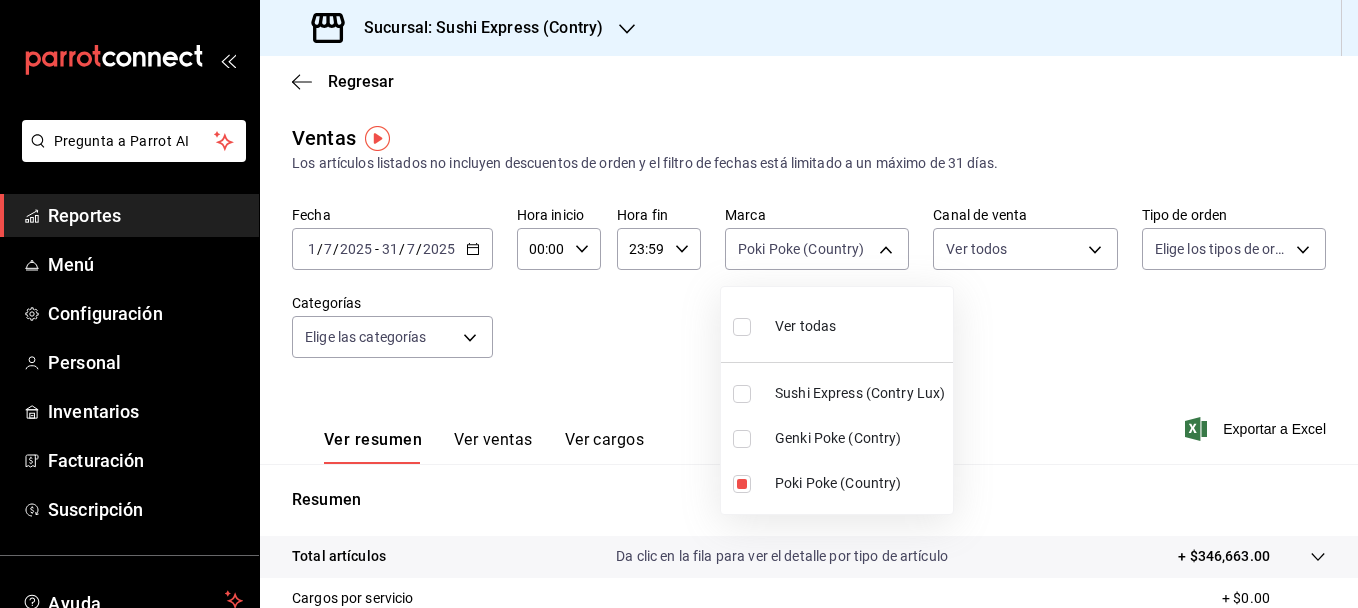 click on "Sushi Express (Contry Lux)" at bounding box center [837, 393] 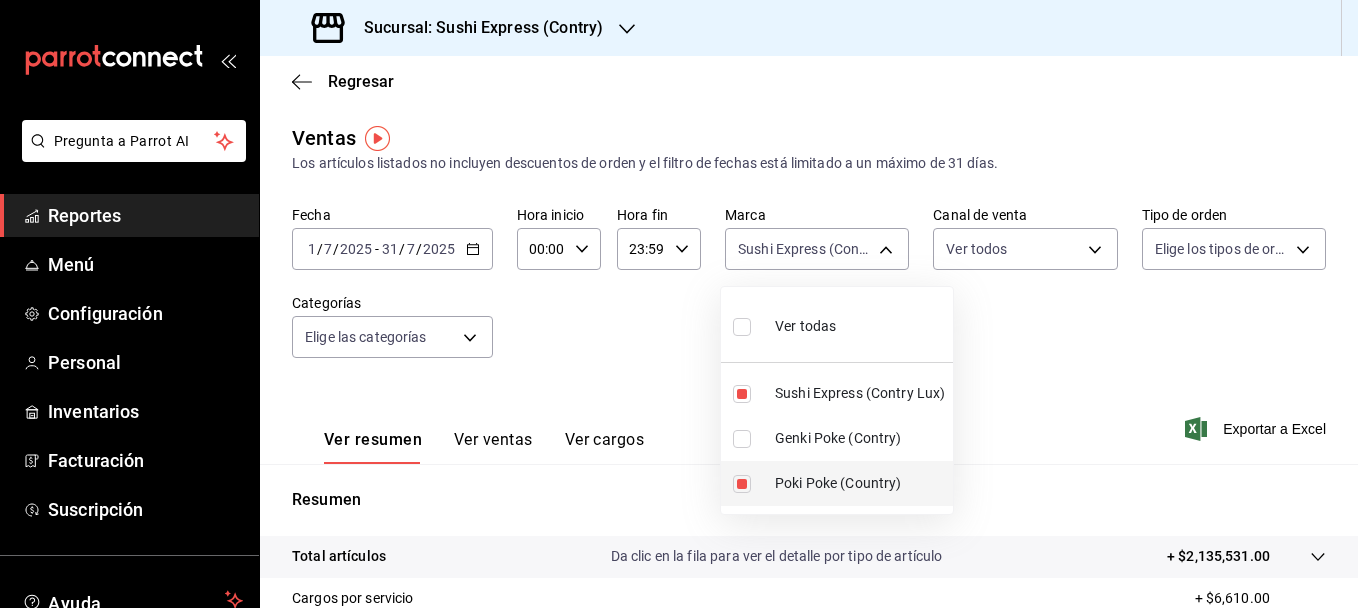 click at bounding box center (742, 484) 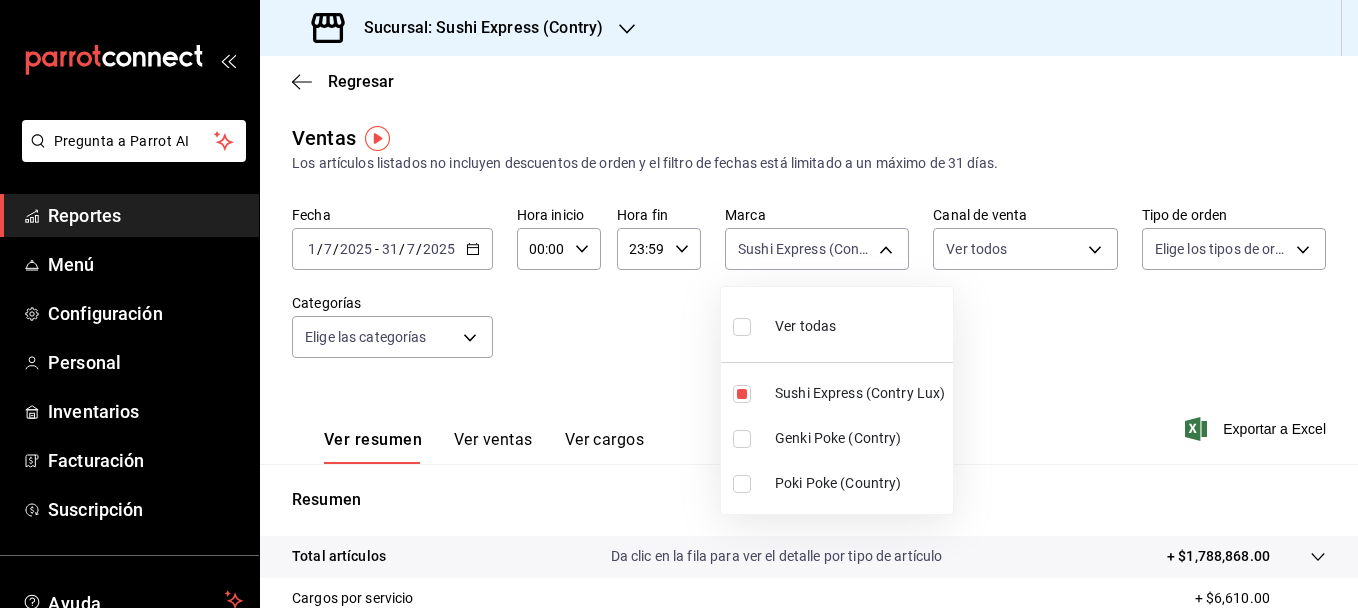 click at bounding box center [679, 304] 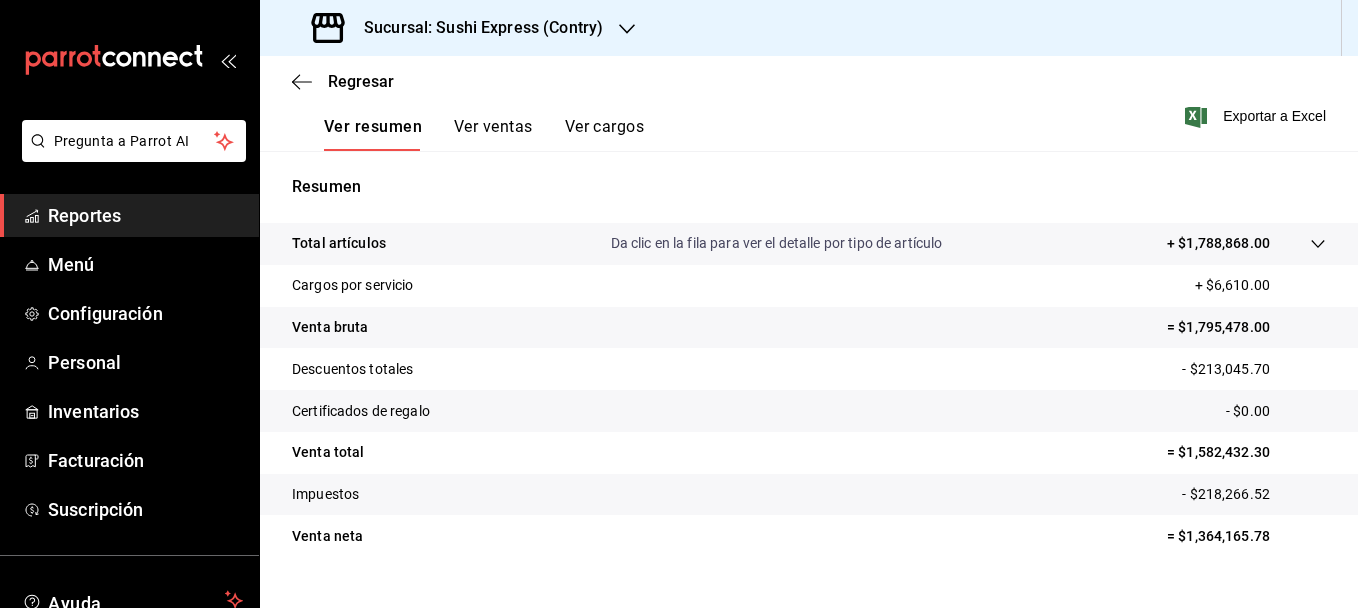 scroll, scrollTop: 350, scrollLeft: 0, axis: vertical 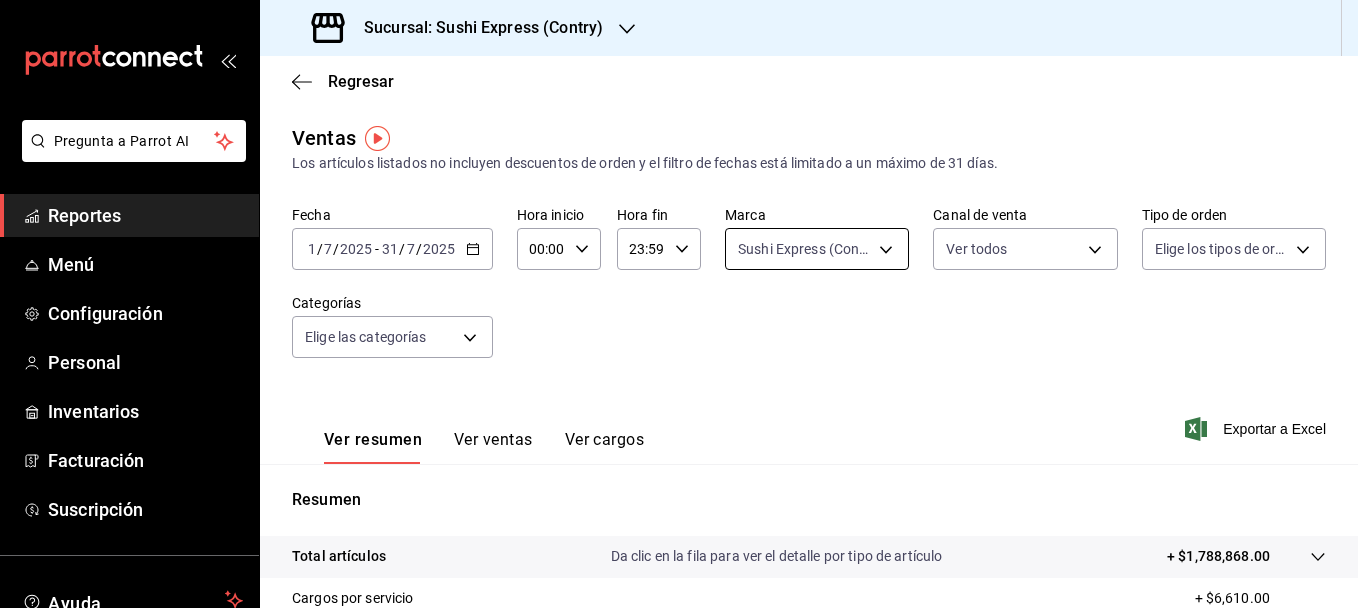 click on "Pregunta a Parrot AI Reportes   Menú   Configuración   Personal   Inventarios   Facturación   Suscripción   Ayuda Recomienda Parrot   [FIRST] [FIRST] [LAST]   Sugerir nueva función   Sucursal: Sushi Express (Contry) Regresar Ventas Los artículos listados no incluyen descuentos de orden y el filtro de fechas está limitado a un máximo de 31 días. Fecha 2025-07-01 1 / 7 / 2025 - 2025-07-31 31 / 7 / 2025 Hora inicio 00:00 Hora inicio Hora fin 23:59 Hora fin Marca Sushi Express (Contry Lux) b9162076-eaed-44f6-8f25-51f5632480d9 Canal de venta Ver todos PARROT,UBER_EATS,RAPPI,DIDI_FOOD,ONLINE Tipo de orden Elige los tipos de orden Categorías Elige las categorías Ver resumen Ver ventas Ver cargos Exportar a Excel Resumen Total artículos Da clic en la fila para ver el detalle por tipo de artículo + $1,788,868.00 Cargos por servicio + $6,610.00 Venta bruta = $1,795,478.00 Descuentos totales - $213,045.70 Certificados de regalo - $0.00 Venta total = $1,582,432.30 Impuestos - $218,266.52 Venta neta Reportes" at bounding box center (679, 304) 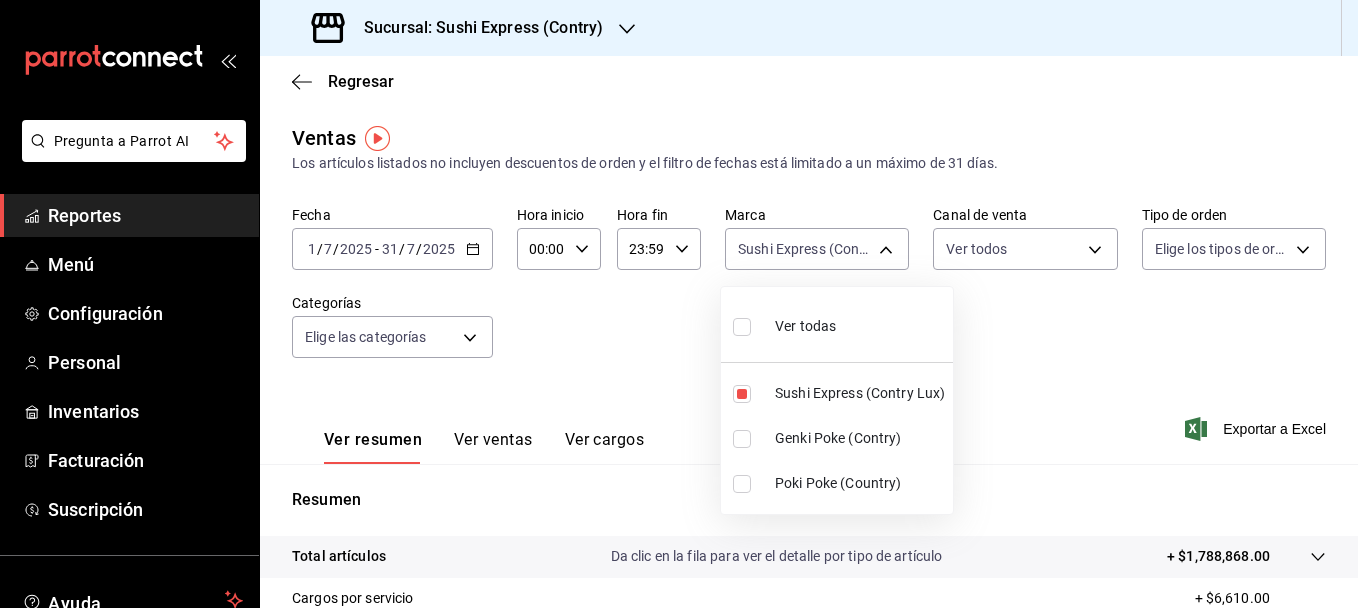 click at bounding box center (742, 484) 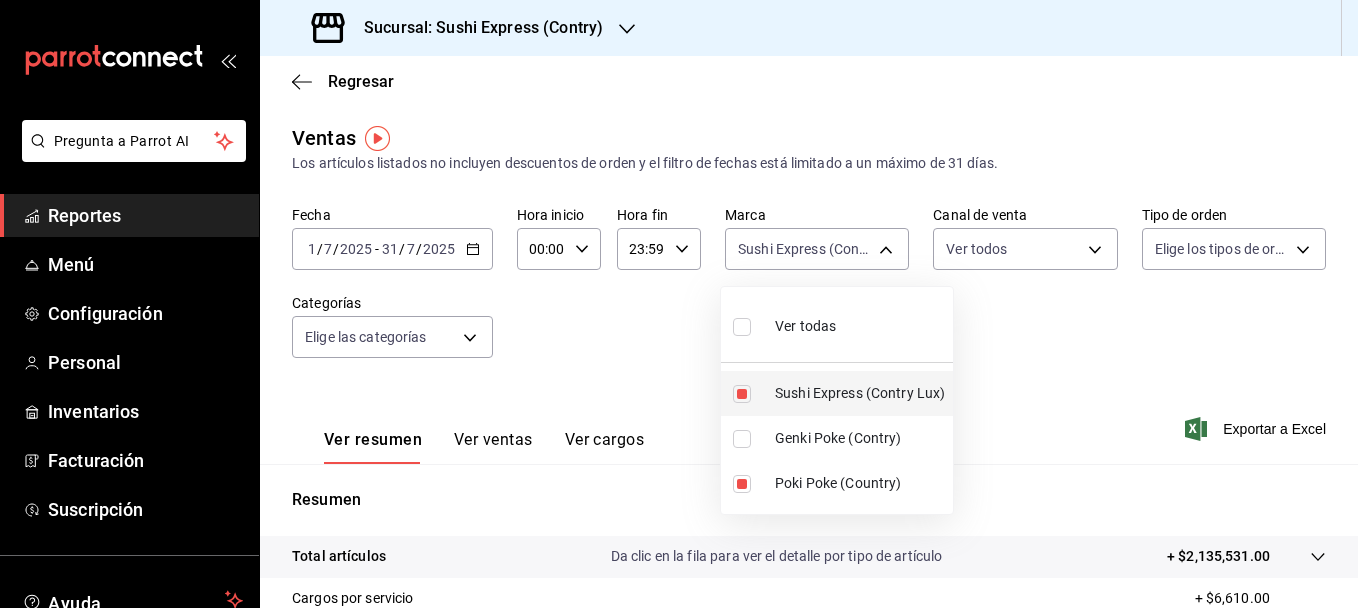click at bounding box center (742, 394) 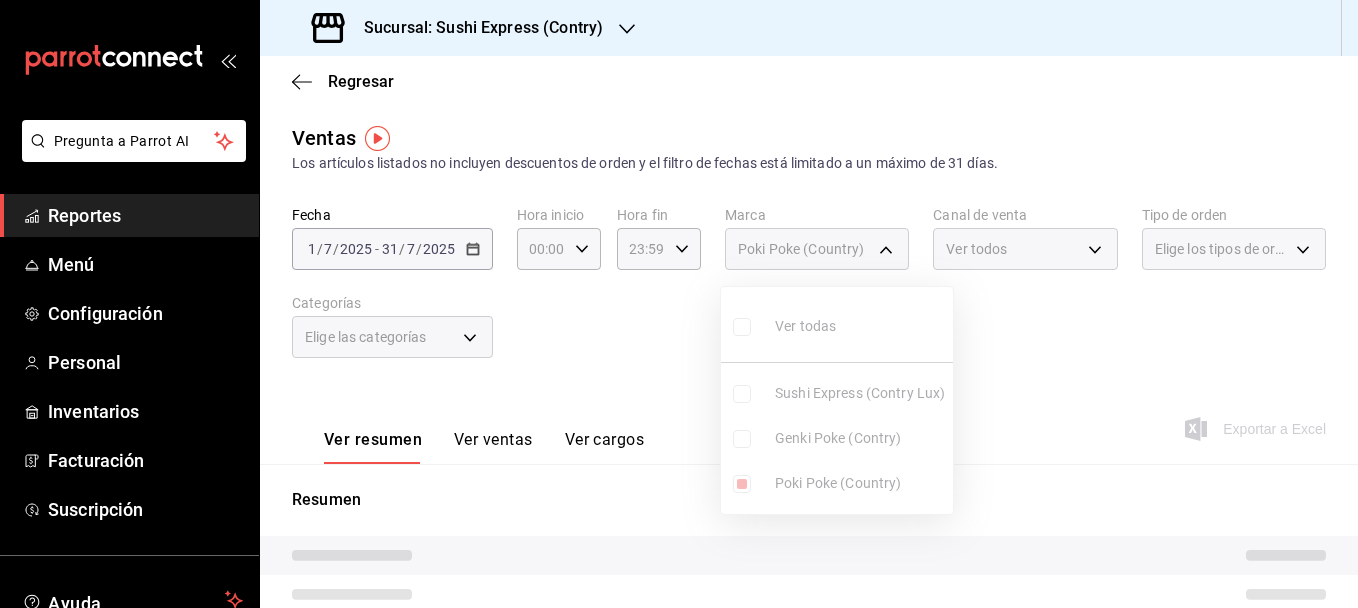 click at bounding box center (679, 304) 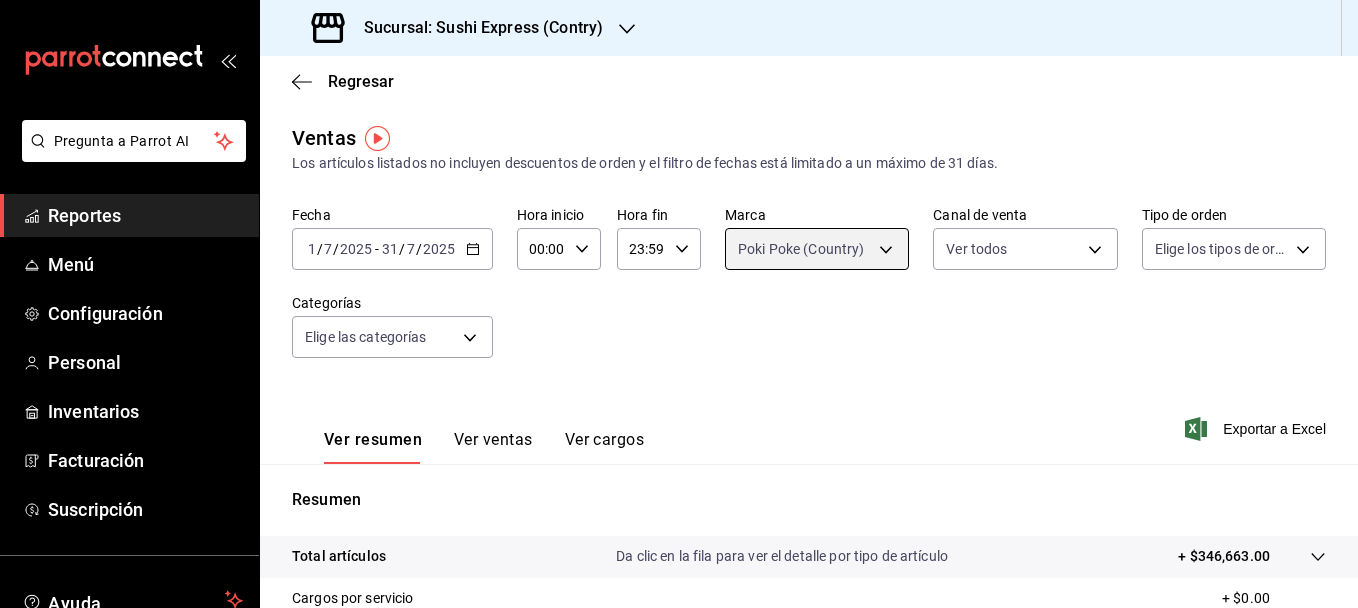 scroll, scrollTop: 350, scrollLeft: 0, axis: vertical 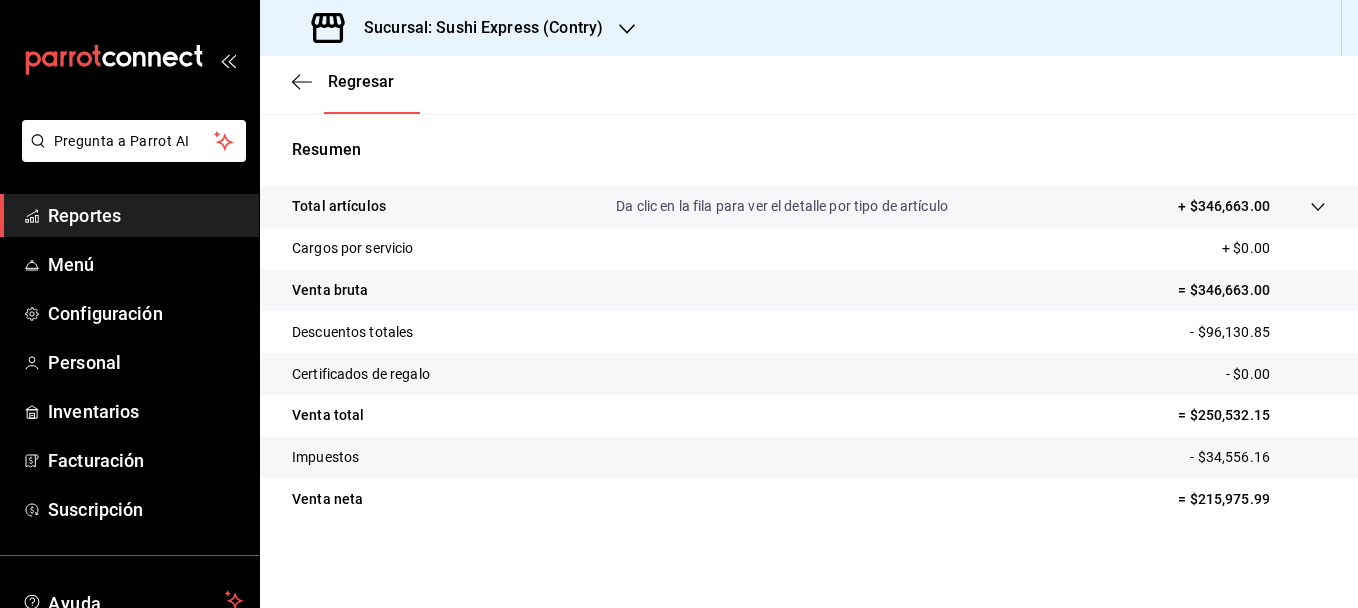 click on "Sucursal: Sushi Express (Contry)" at bounding box center (459, 28) 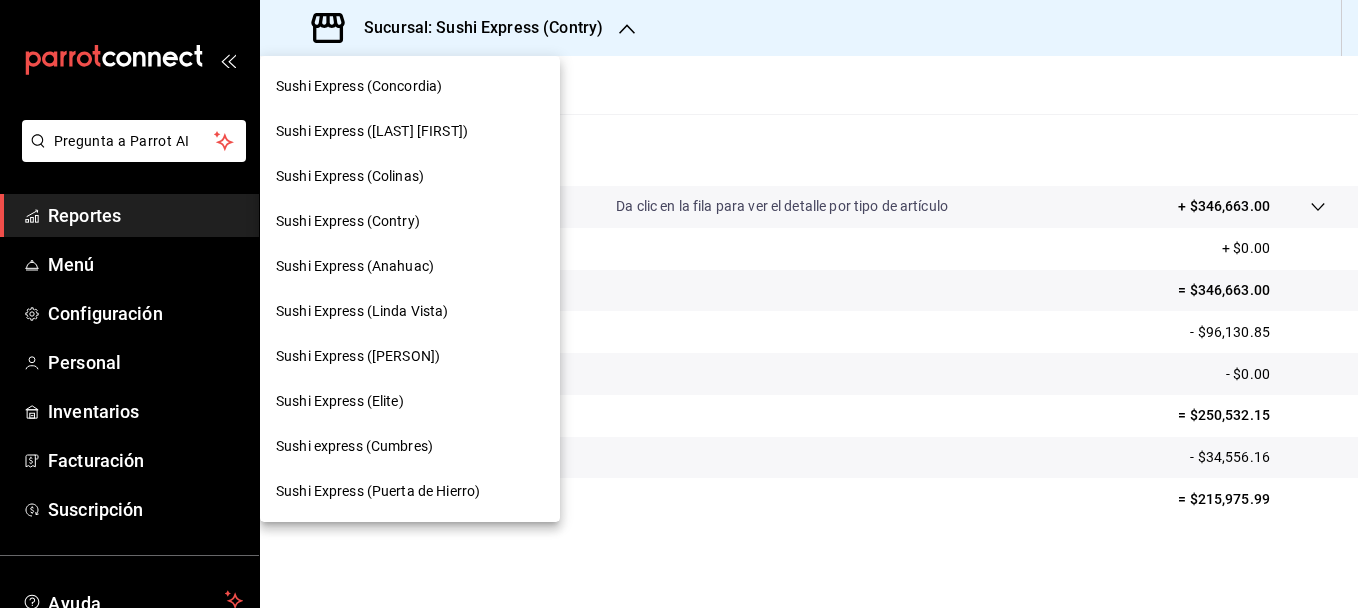 click on "Sushi Express ([LAST] [FIRST])" at bounding box center [372, 131] 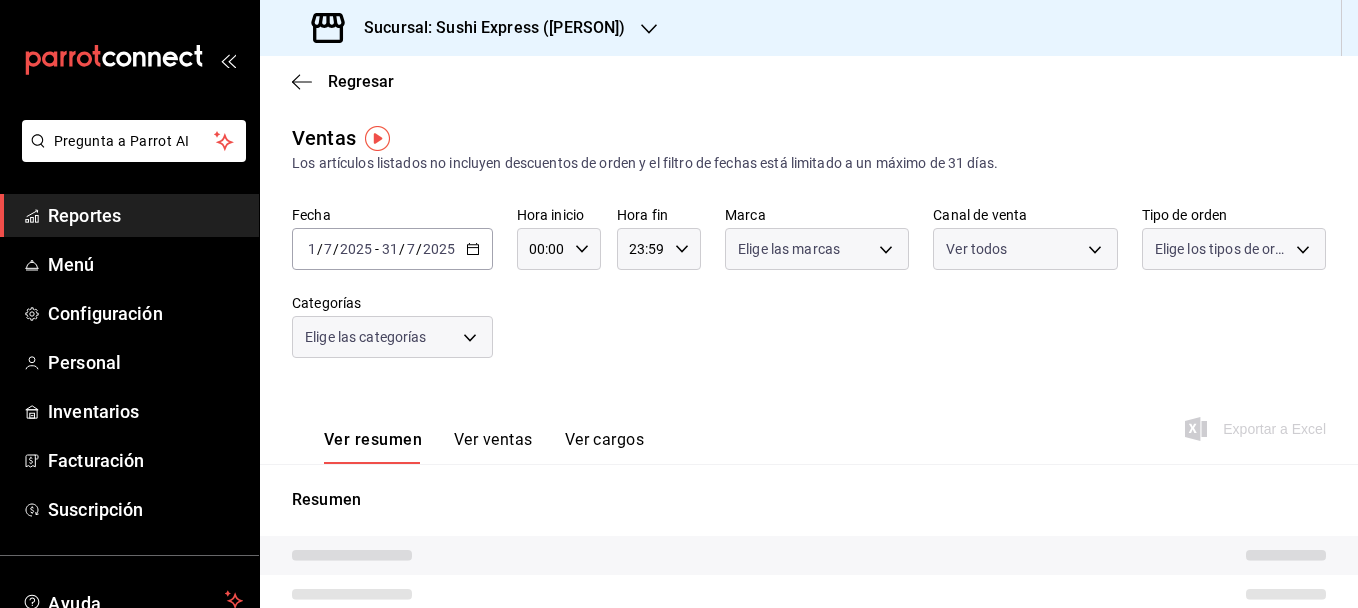 click on "Reportes" at bounding box center (145, 215) 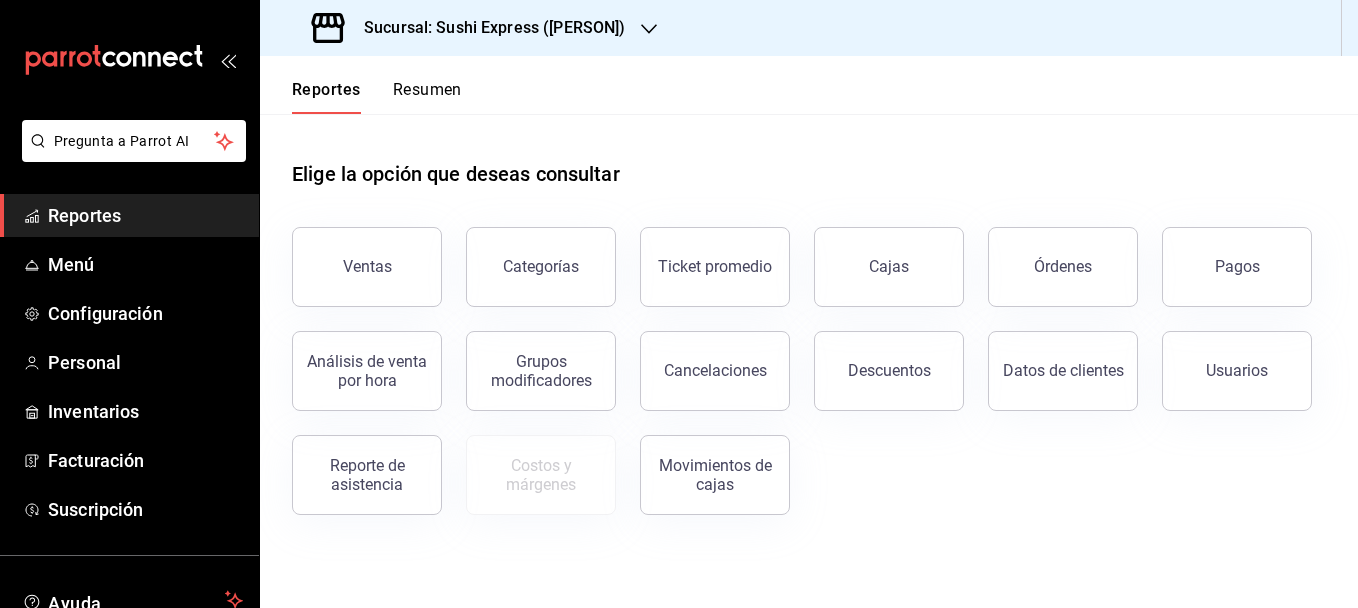 click 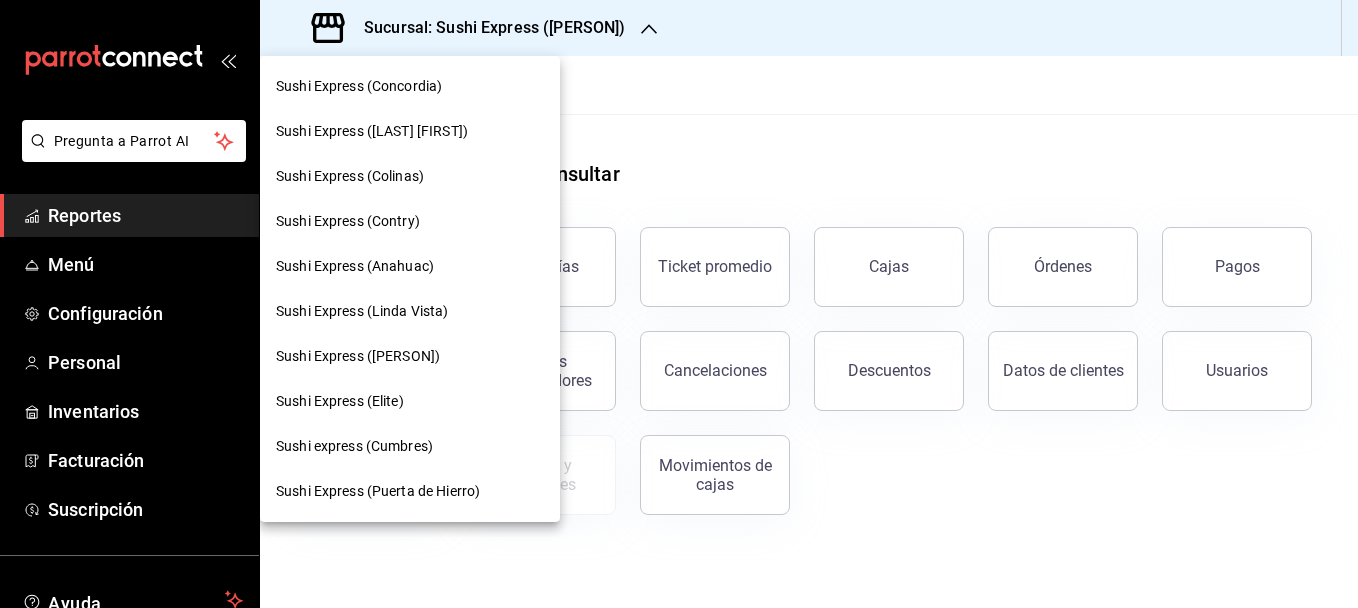 click on "Sushi Express (Contry)" at bounding box center [410, 221] 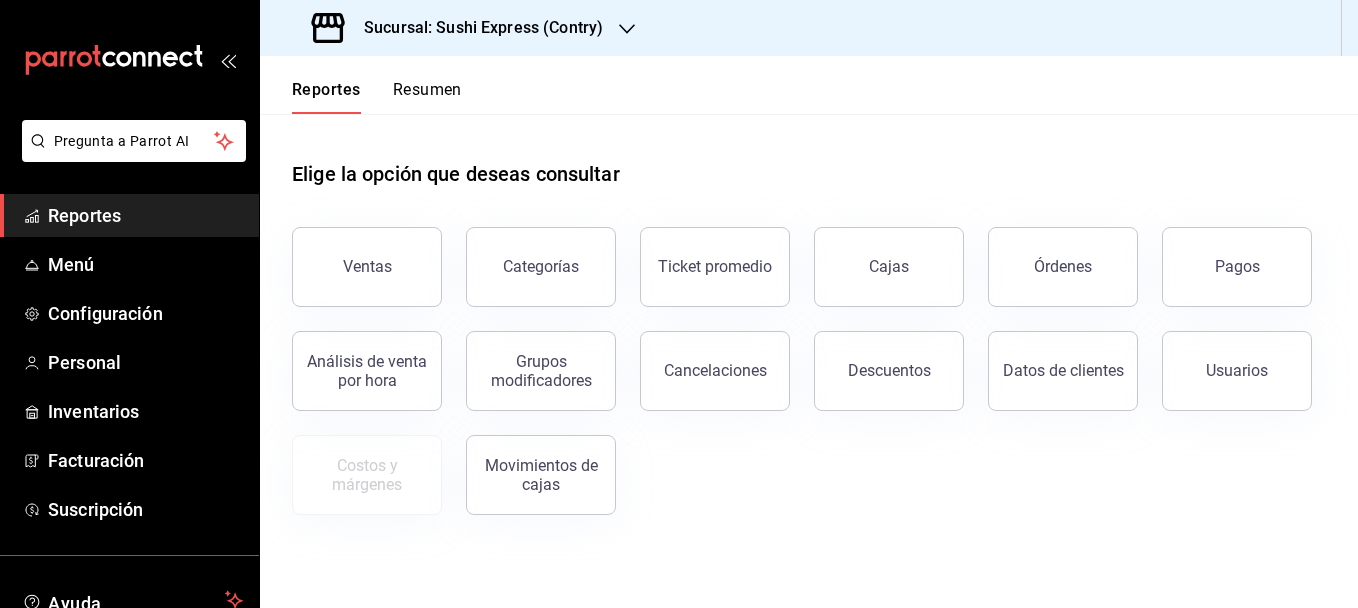 click 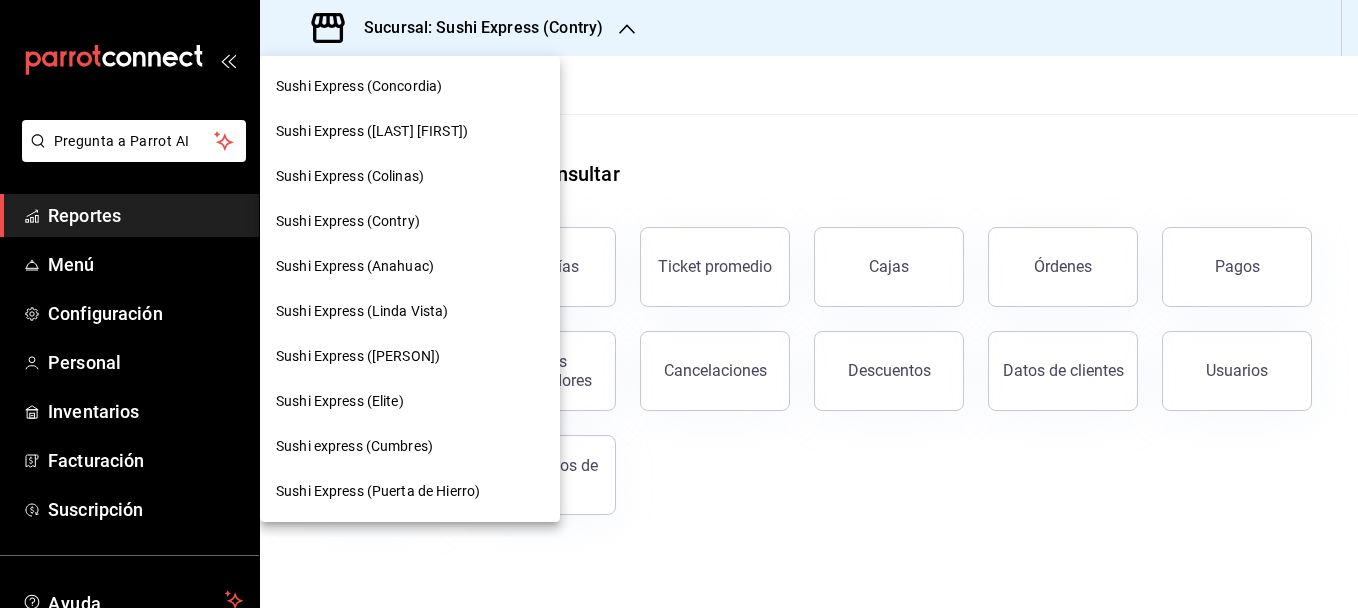 click on "Sushi Express ([LAST] [FIRST])" at bounding box center (372, 131) 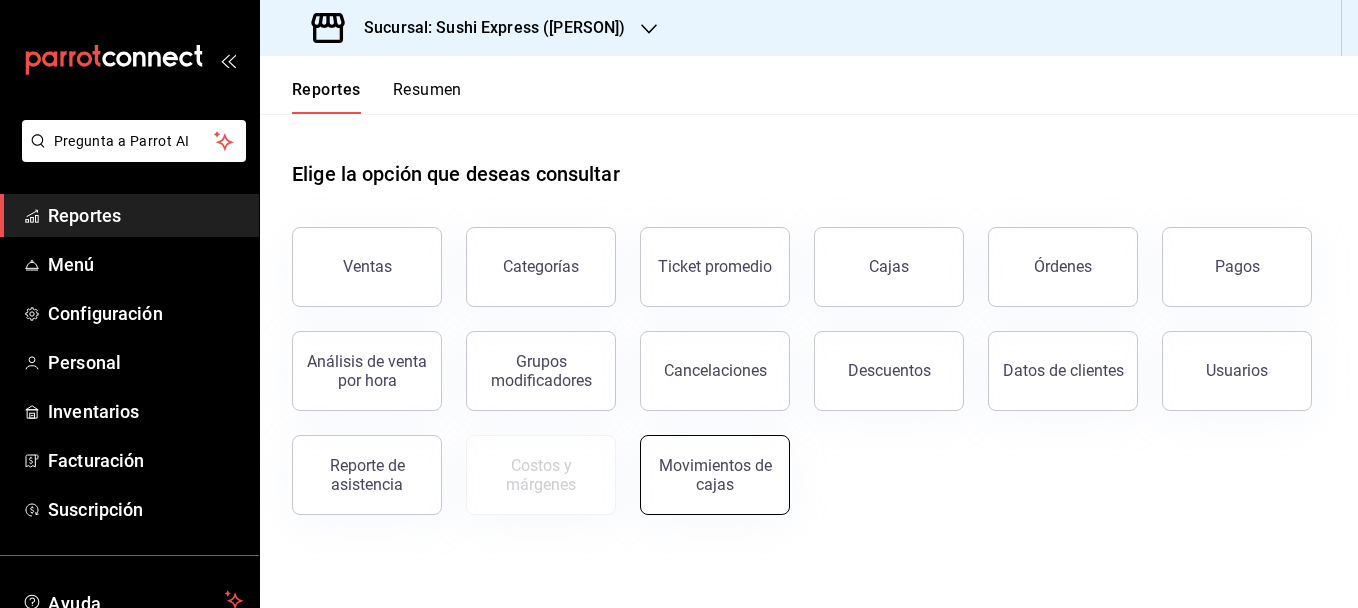 click on "Movimientos de cajas" at bounding box center (715, 475) 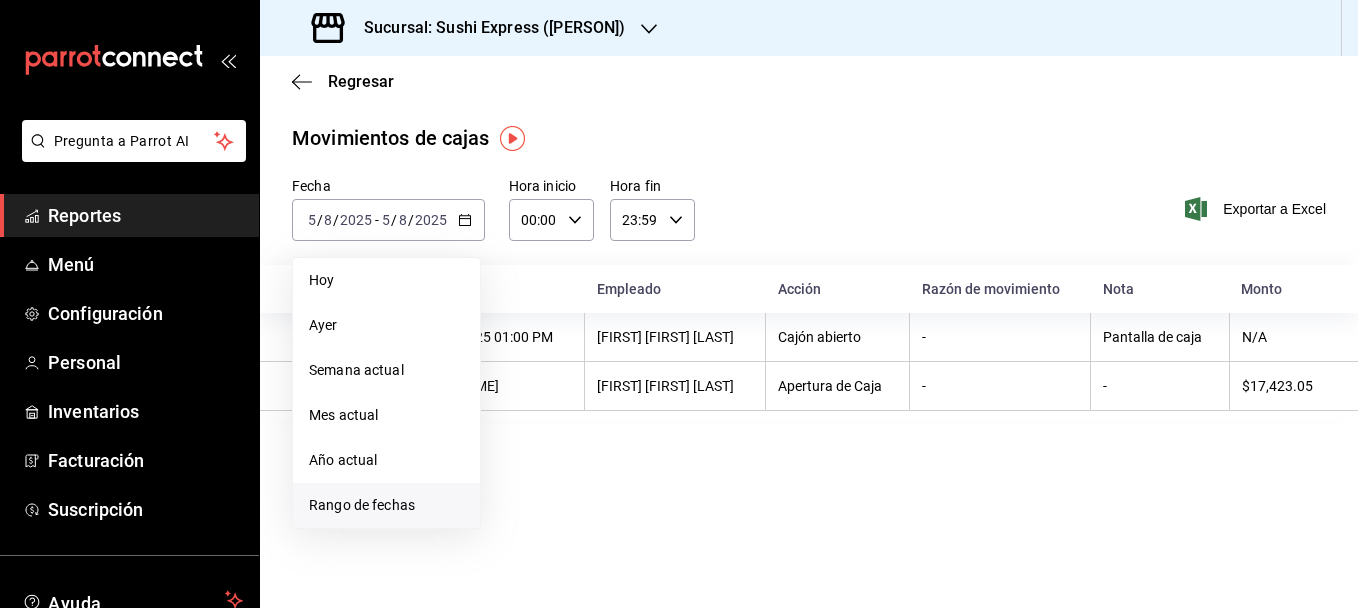 click on "Rango de fechas" at bounding box center (386, 505) 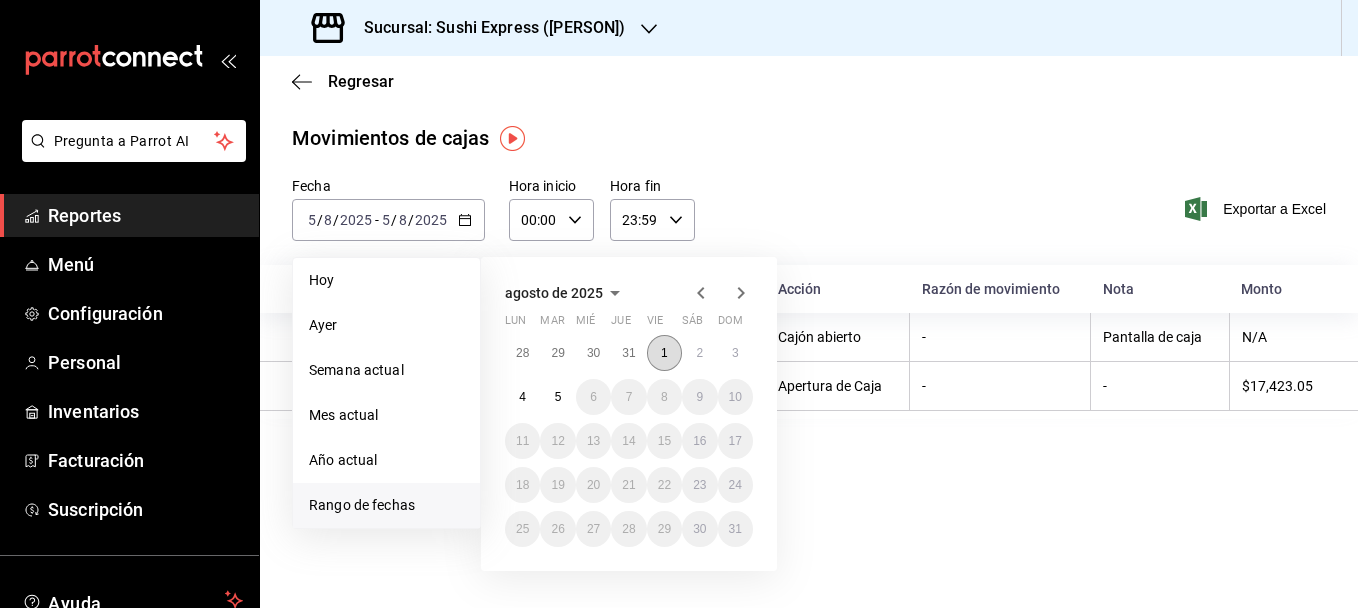 click on "1" at bounding box center (664, 353) 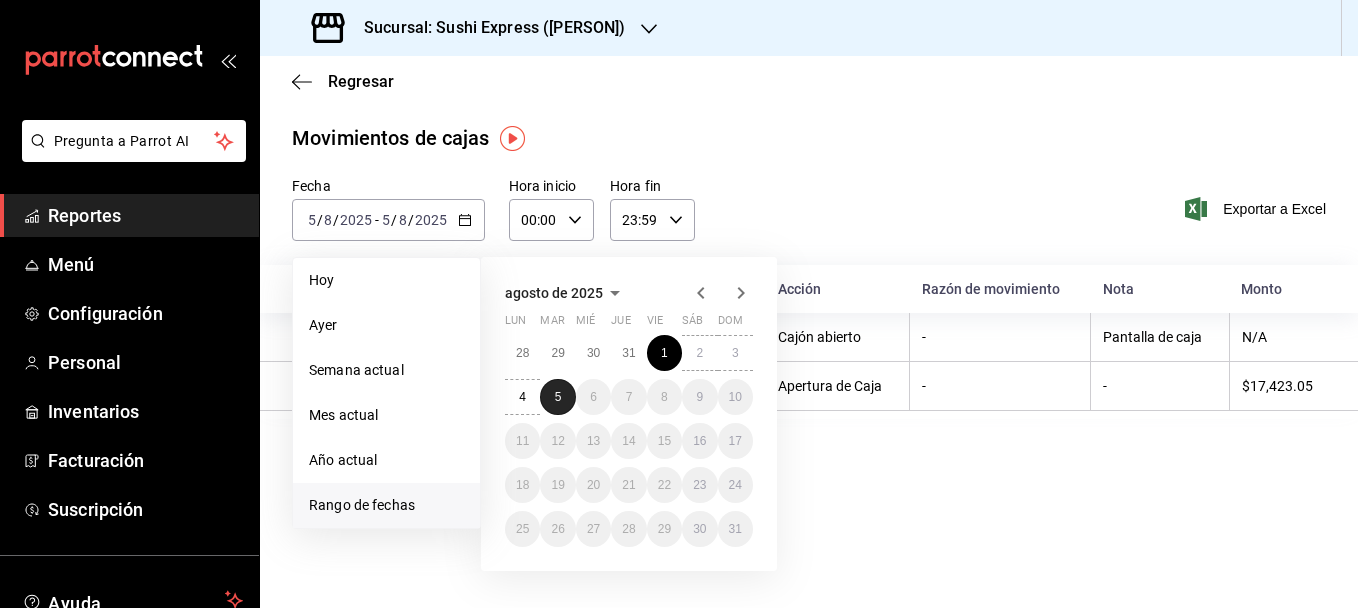click on "5" at bounding box center [557, 397] 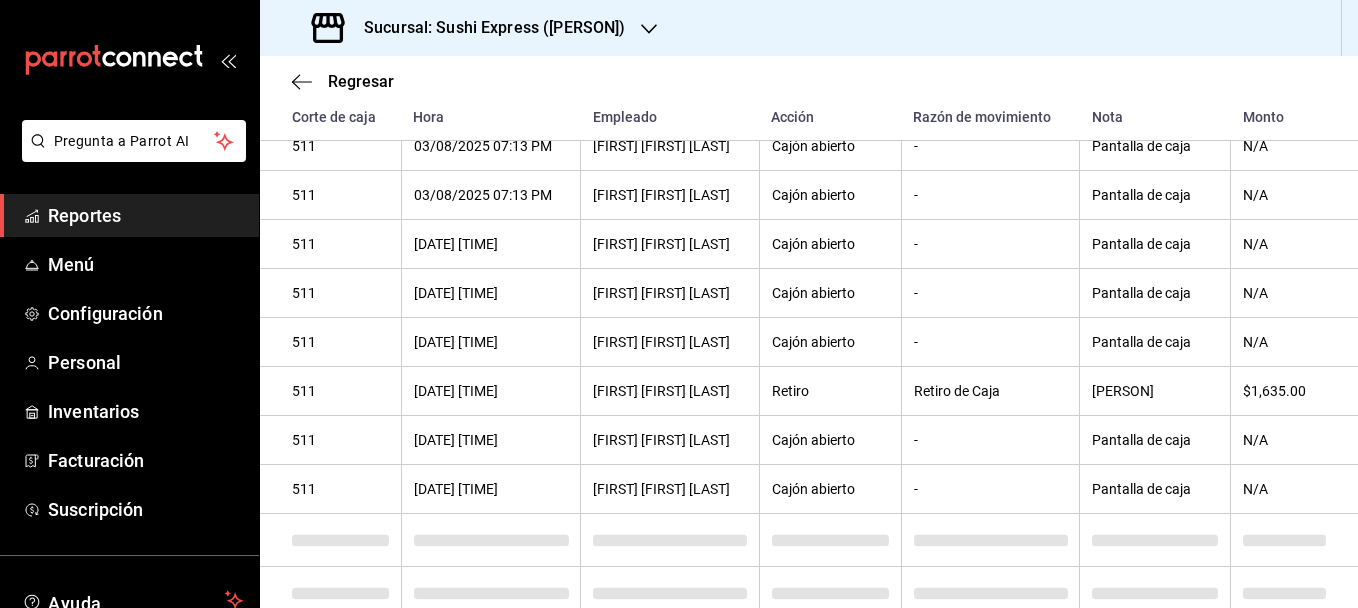 scroll, scrollTop: 2410, scrollLeft: 0, axis: vertical 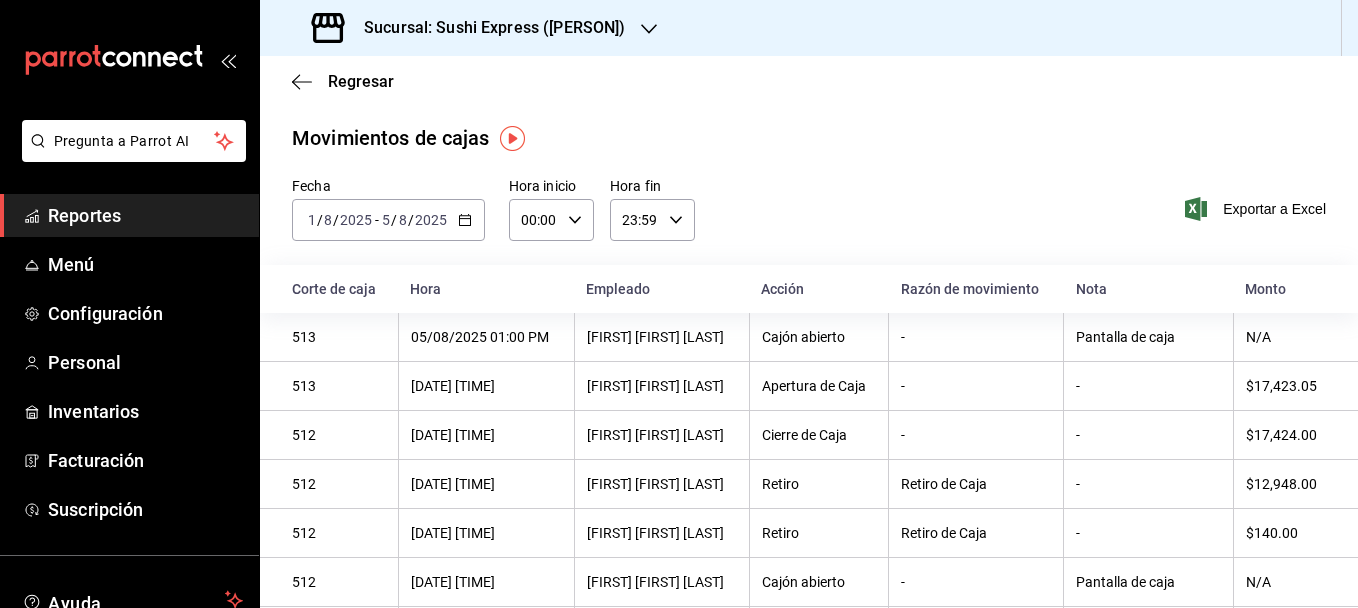 click 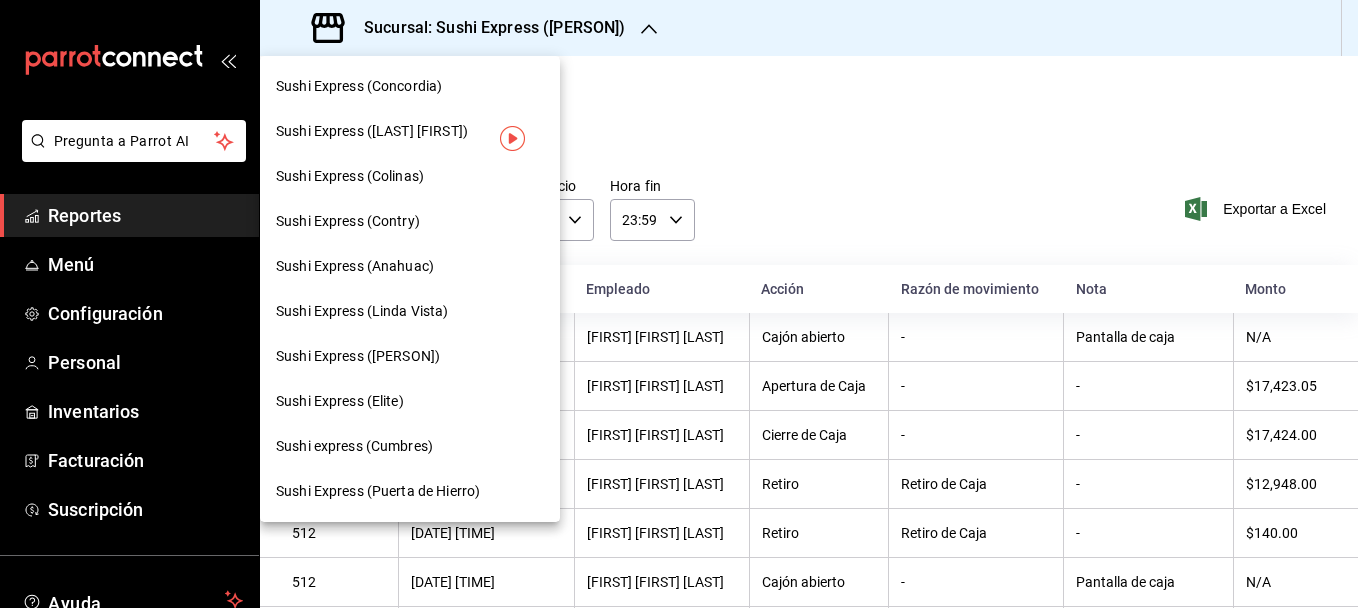 click on "Sushi Express (Linda Vista)" at bounding box center (362, 311) 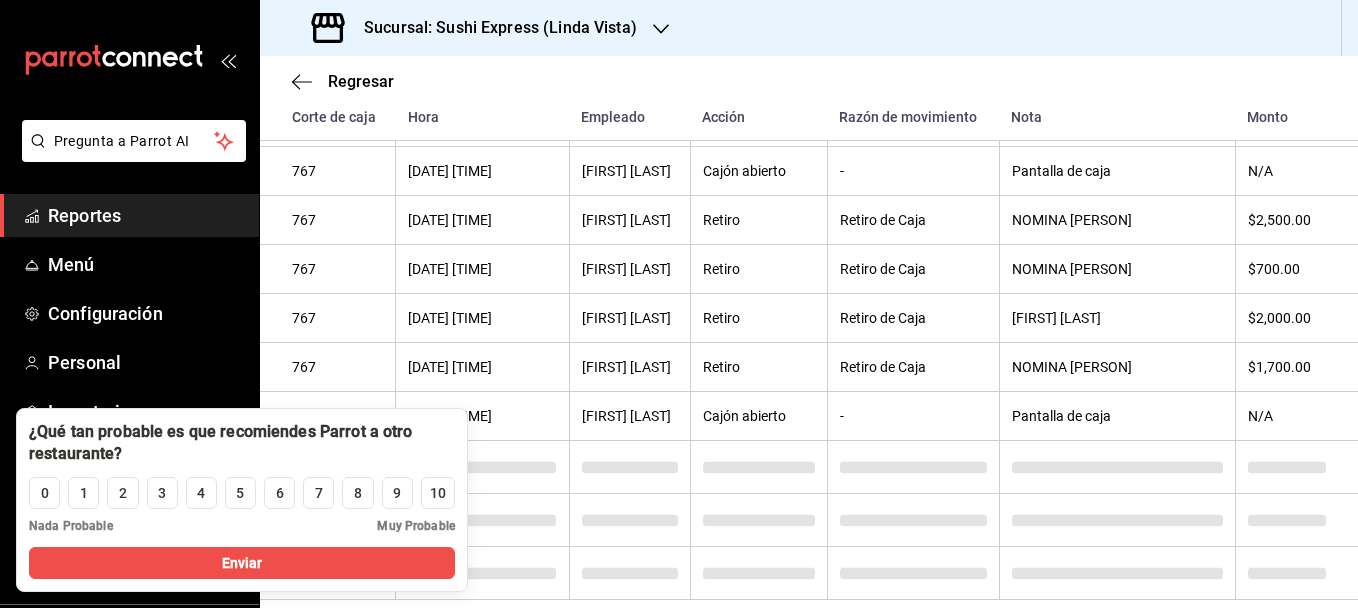 scroll, scrollTop: 2410, scrollLeft: 0, axis: vertical 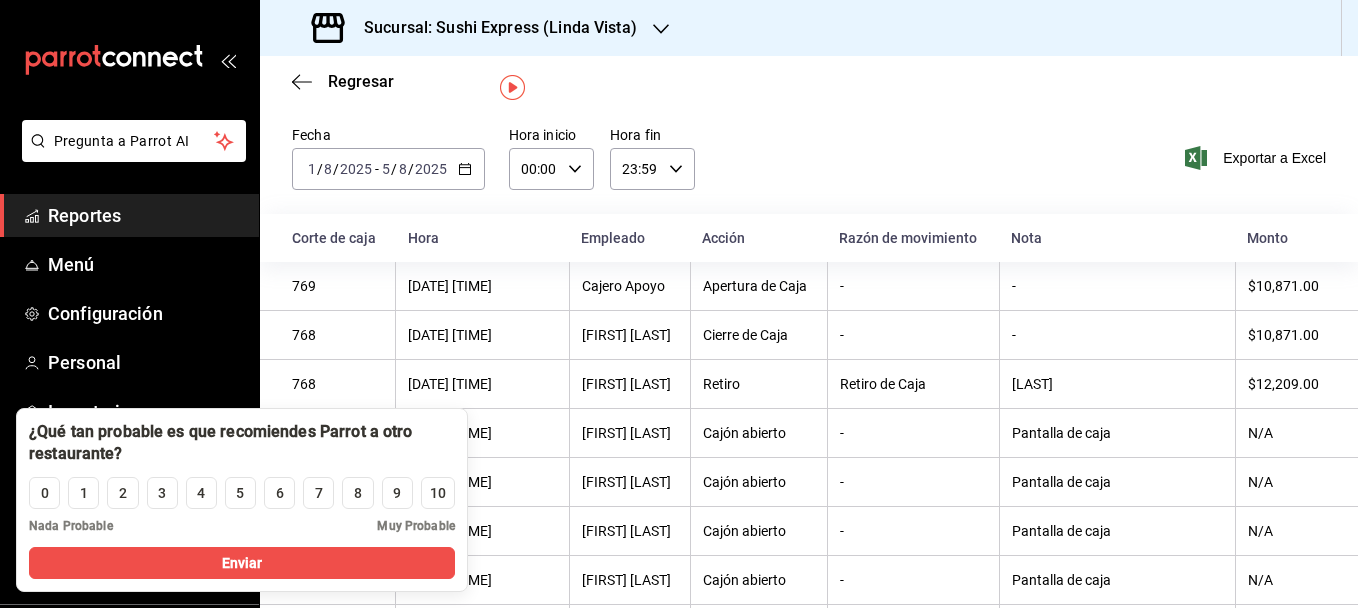click 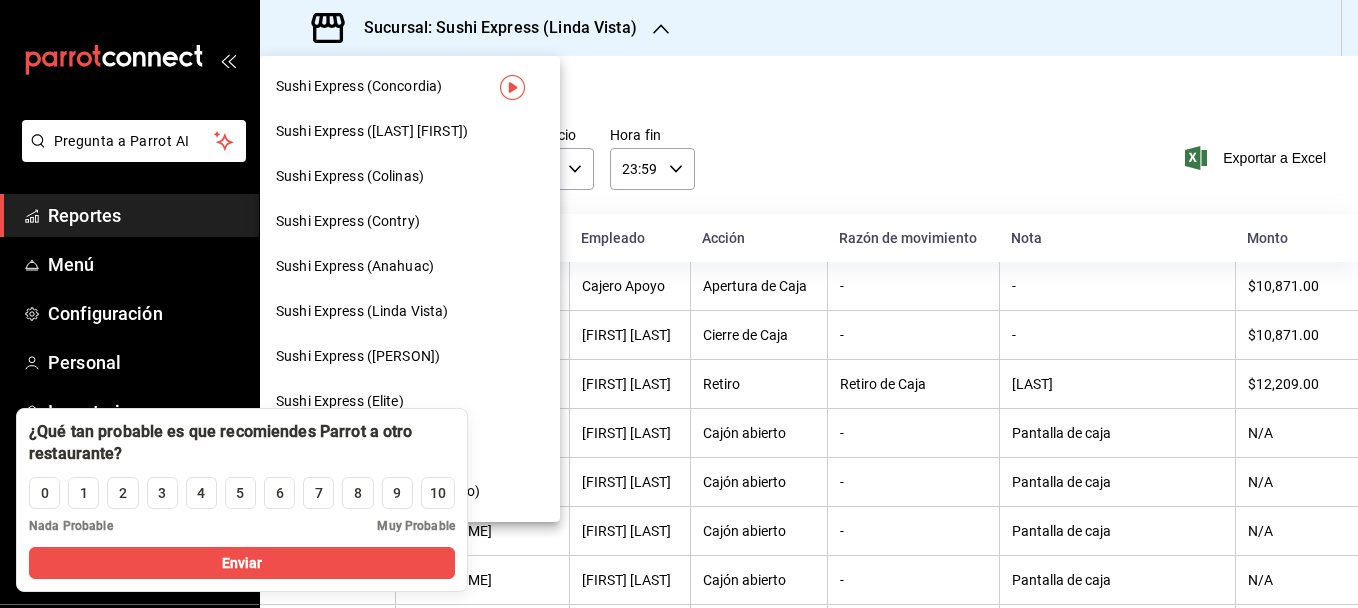 click on "Sushi Express ([PERSON])" at bounding box center (358, 356) 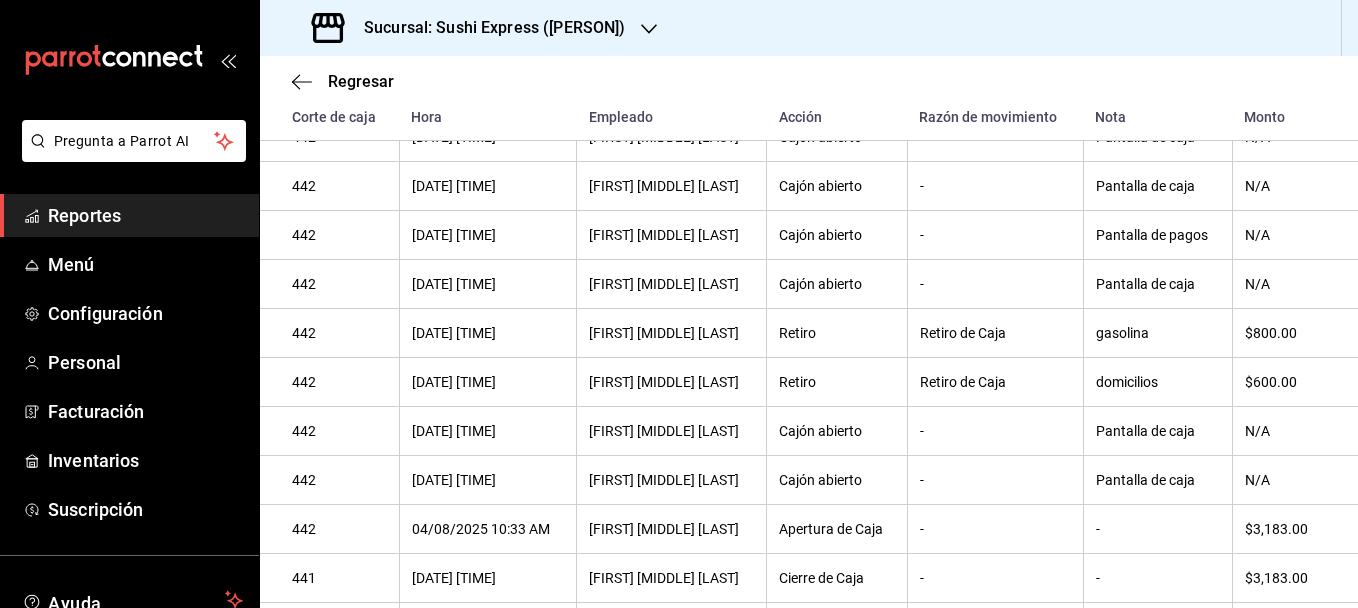 scroll, scrollTop: 1272, scrollLeft: 0, axis: vertical 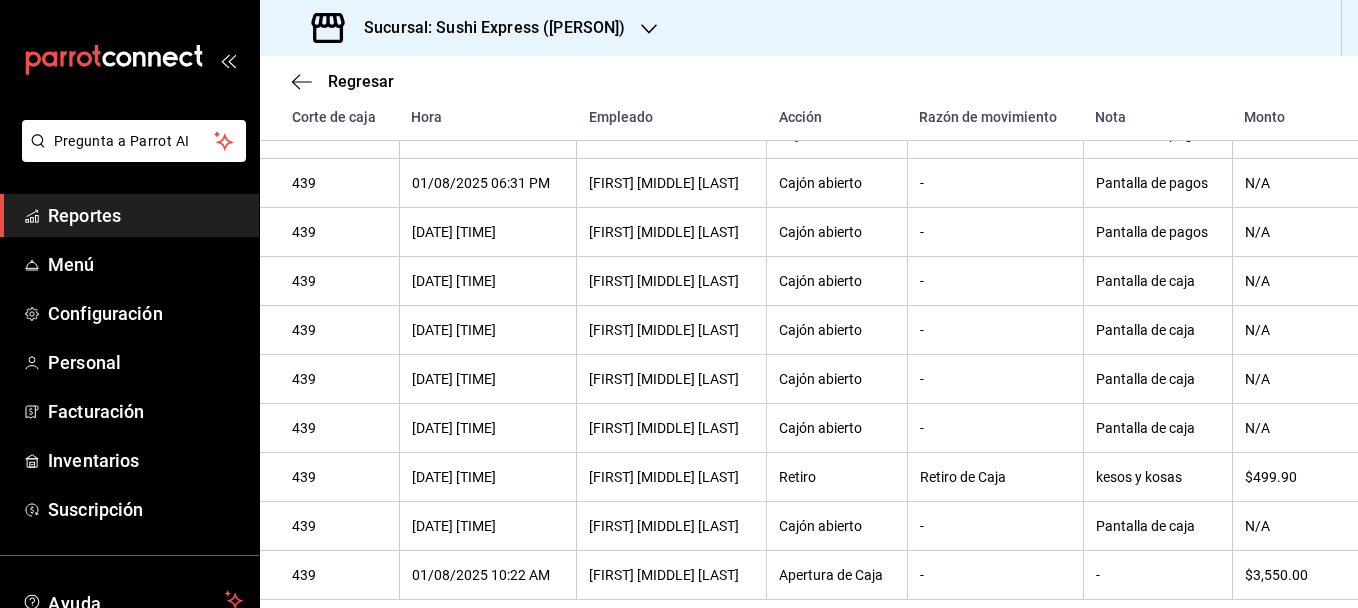 click on "Sucursal: Sushi Express ([PERSON])" at bounding box center (470, 28) 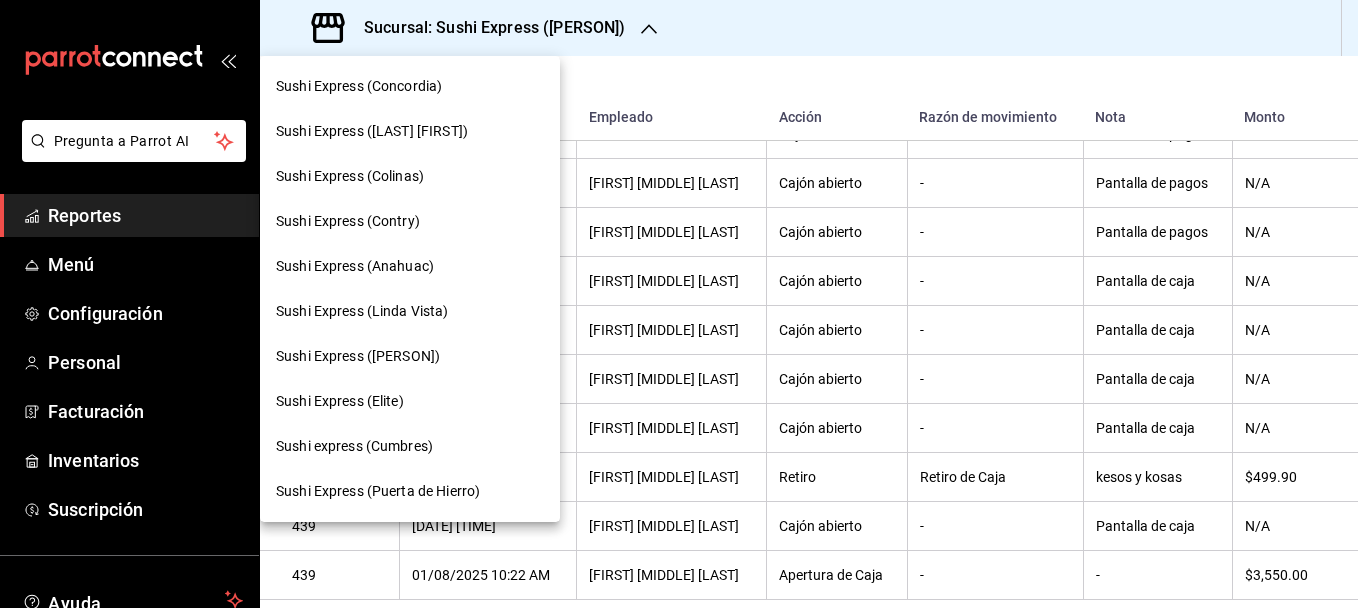 click on "Sushi Express ([LAST] [FIRST])" at bounding box center (372, 131) 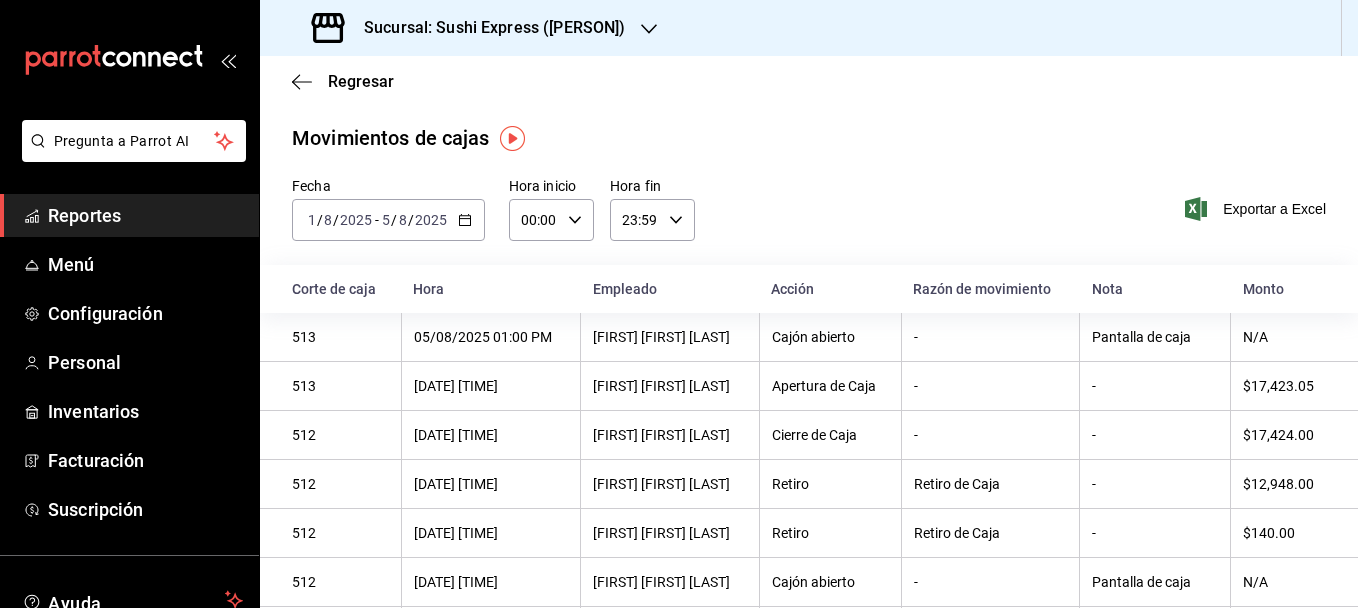 click 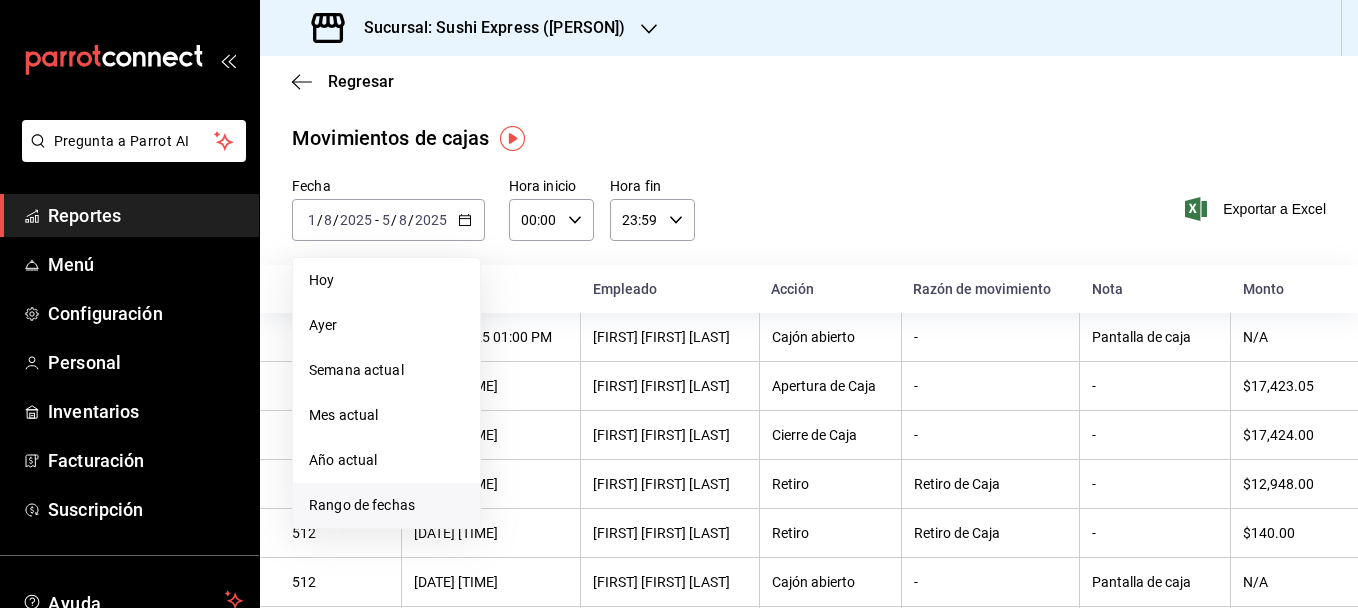 click on "Rango de fechas" at bounding box center (386, 505) 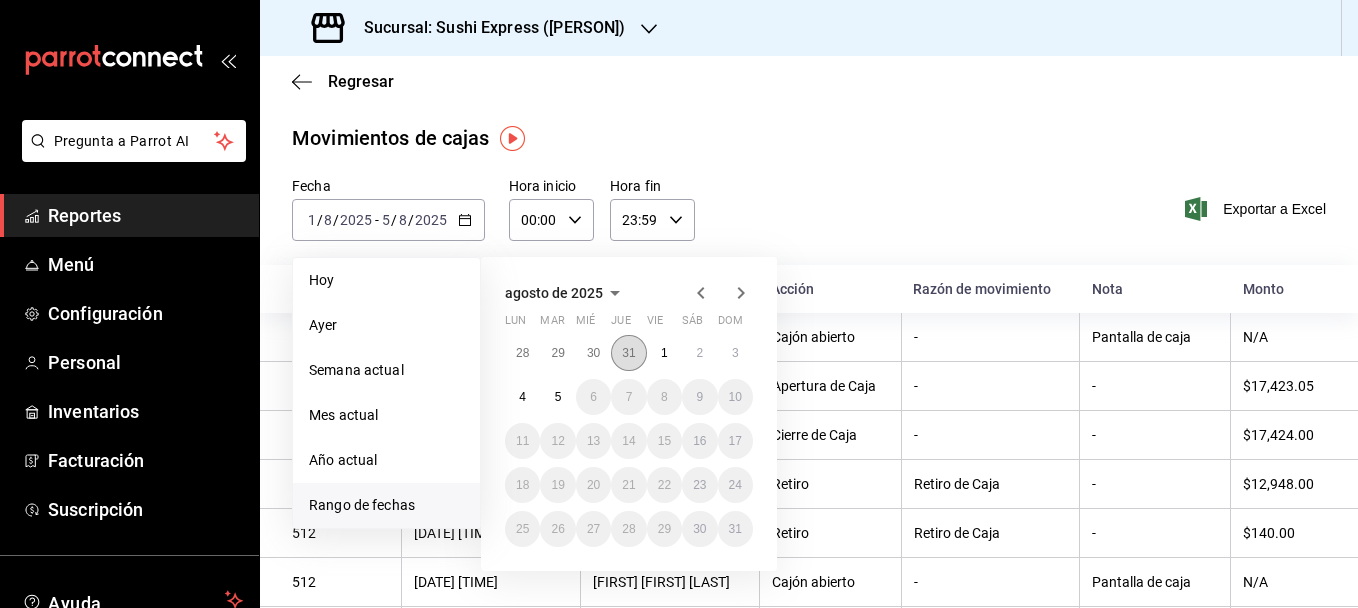 click on "31" at bounding box center (628, 353) 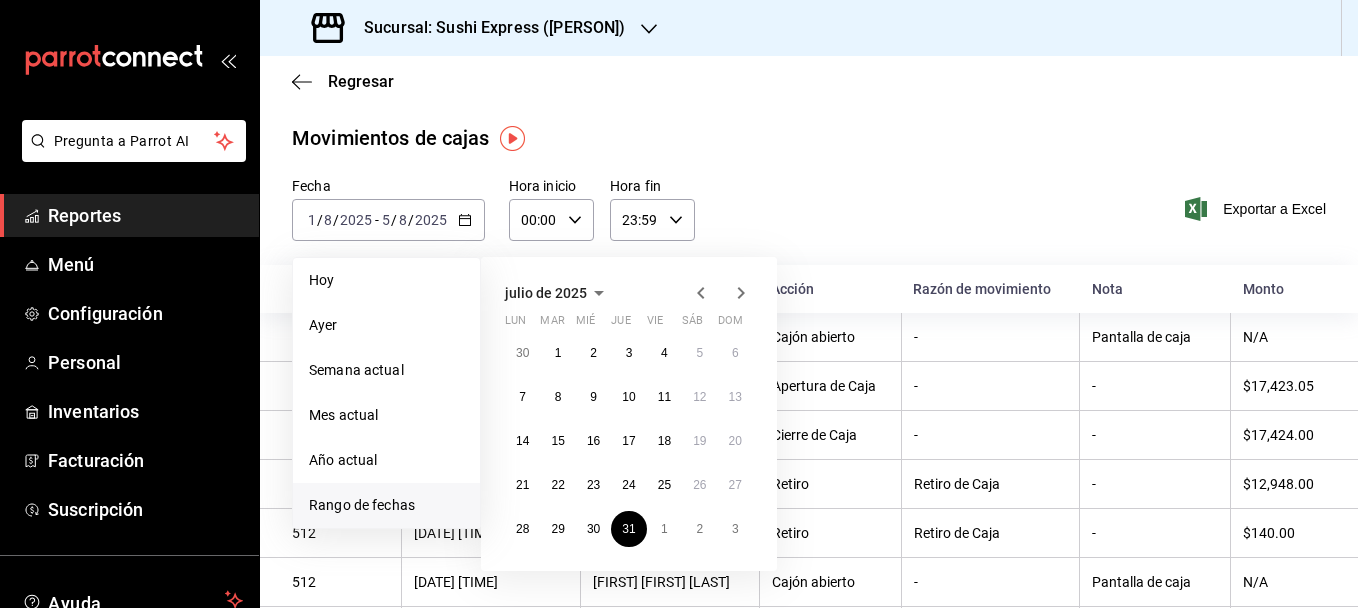 click 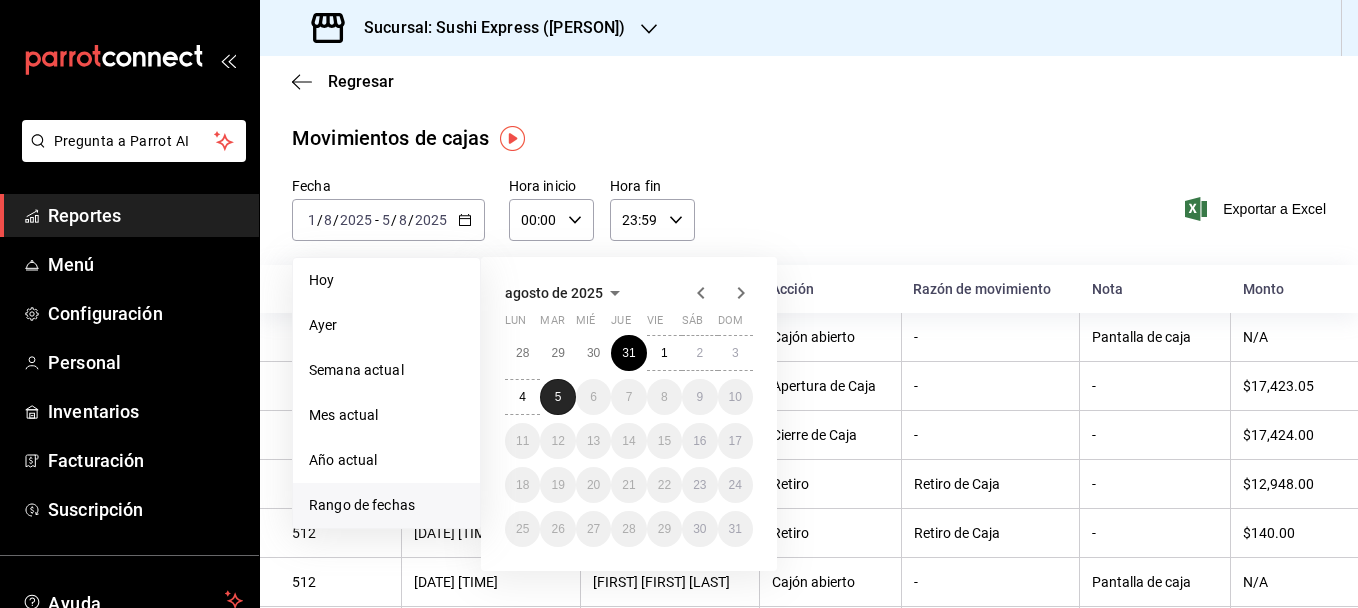 click on "5" at bounding box center (557, 397) 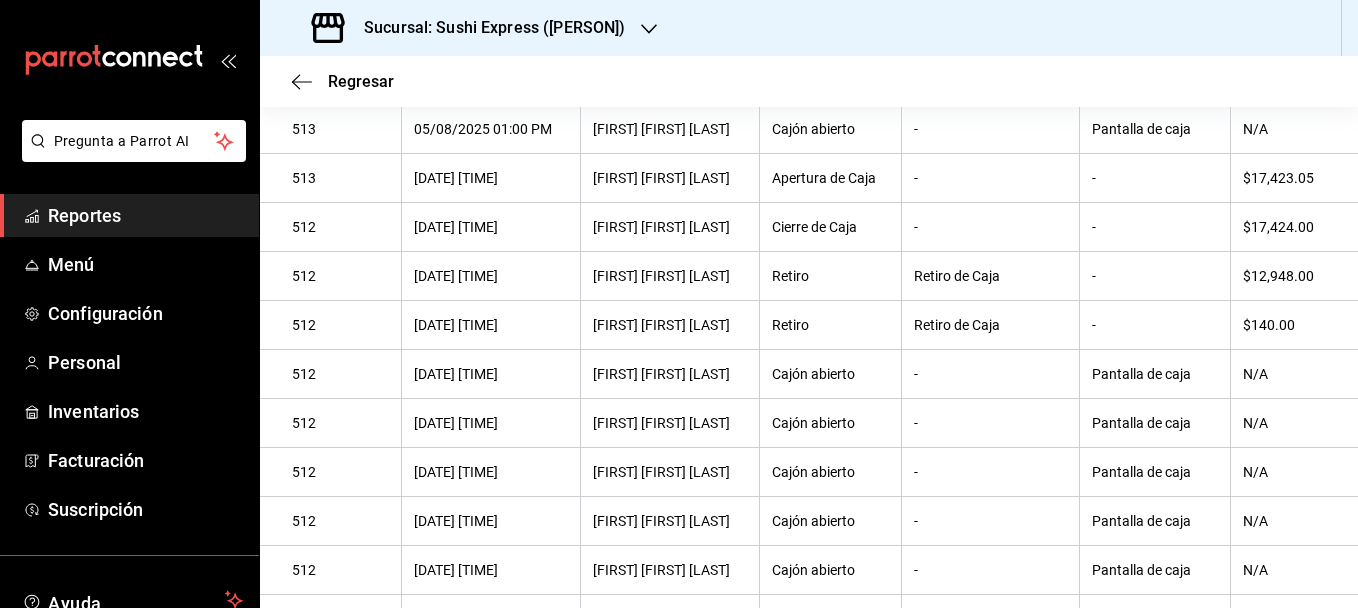 scroll, scrollTop: 0, scrollLeft: 0, axis: both 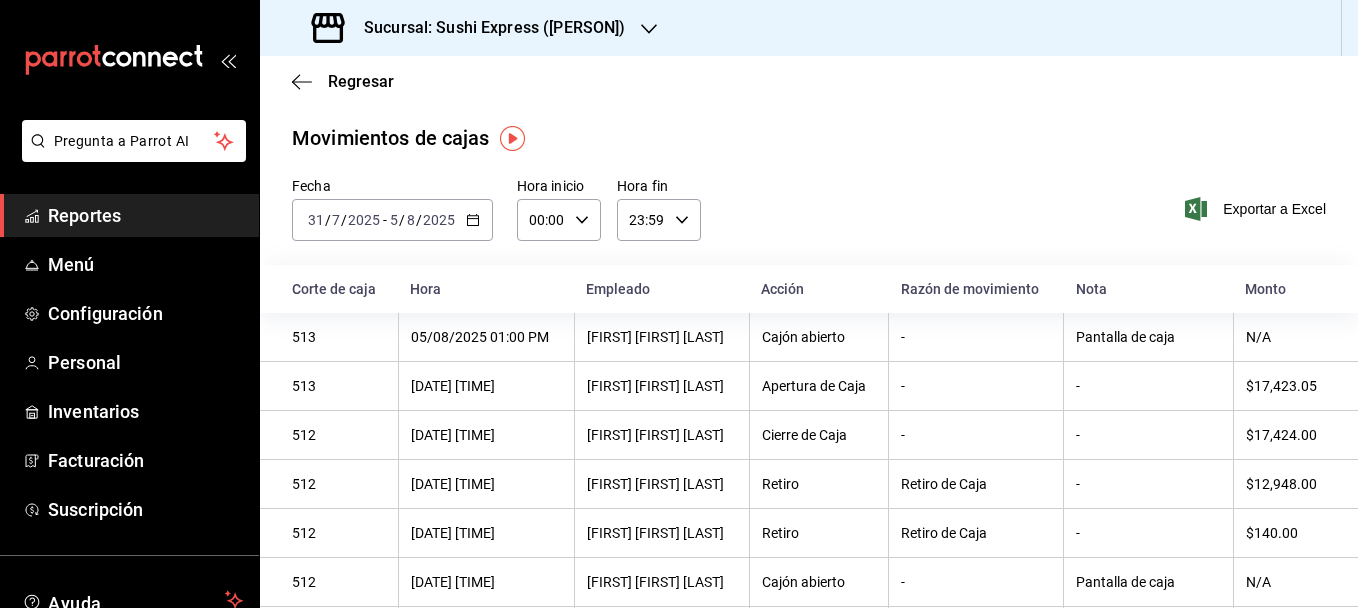 click 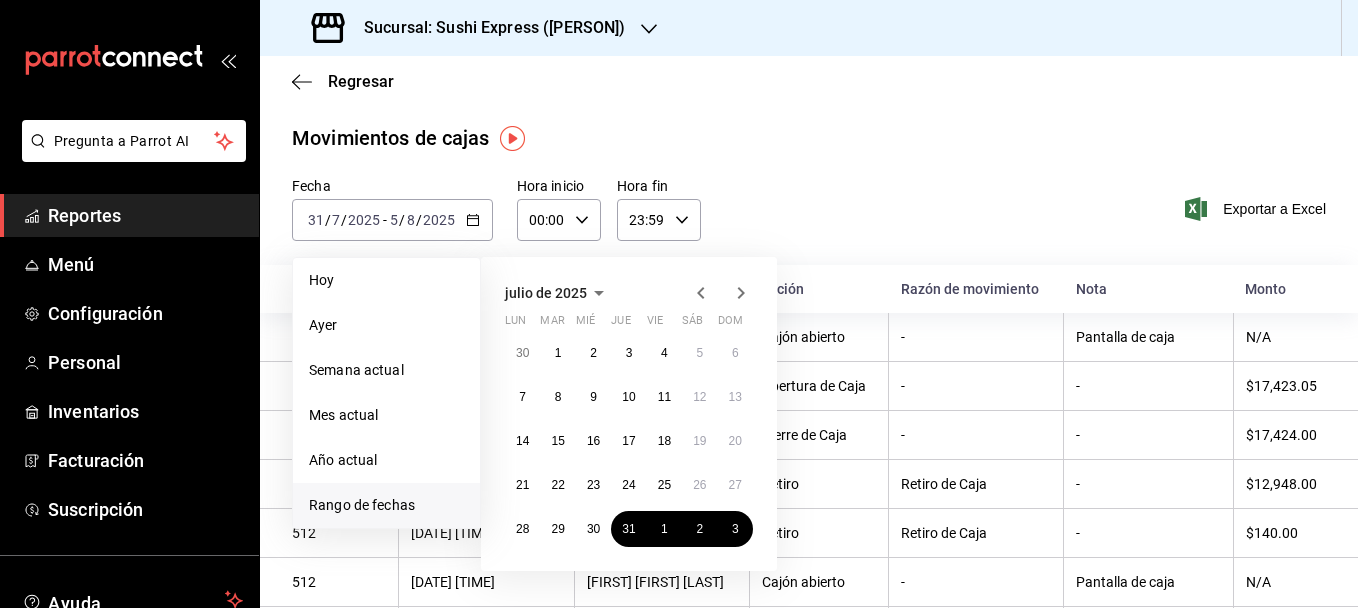 click on "30 1 2 3 4 5 6 7 8 9 10 11 12 13 14 15 16 17 18 19 20 21 22 23 24 25 26 27 28 29 30 31 1 2 3" at bounding box center [629, 441] 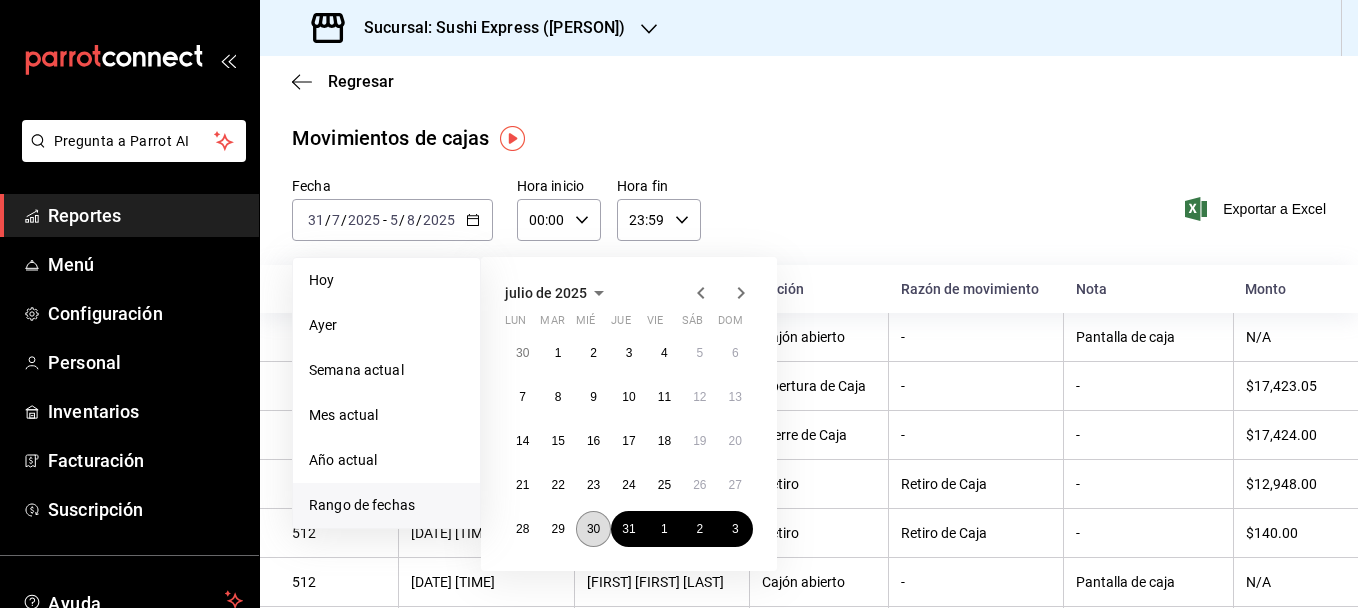 click on "30" at bounding box center (593, 529) 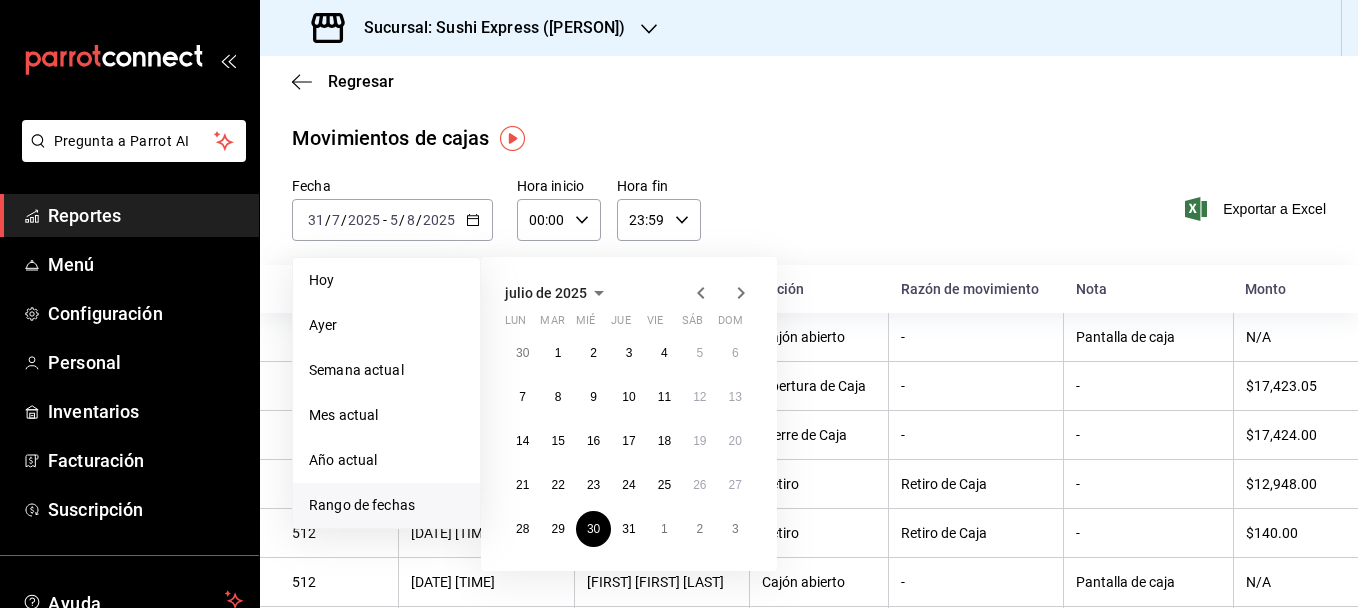 click 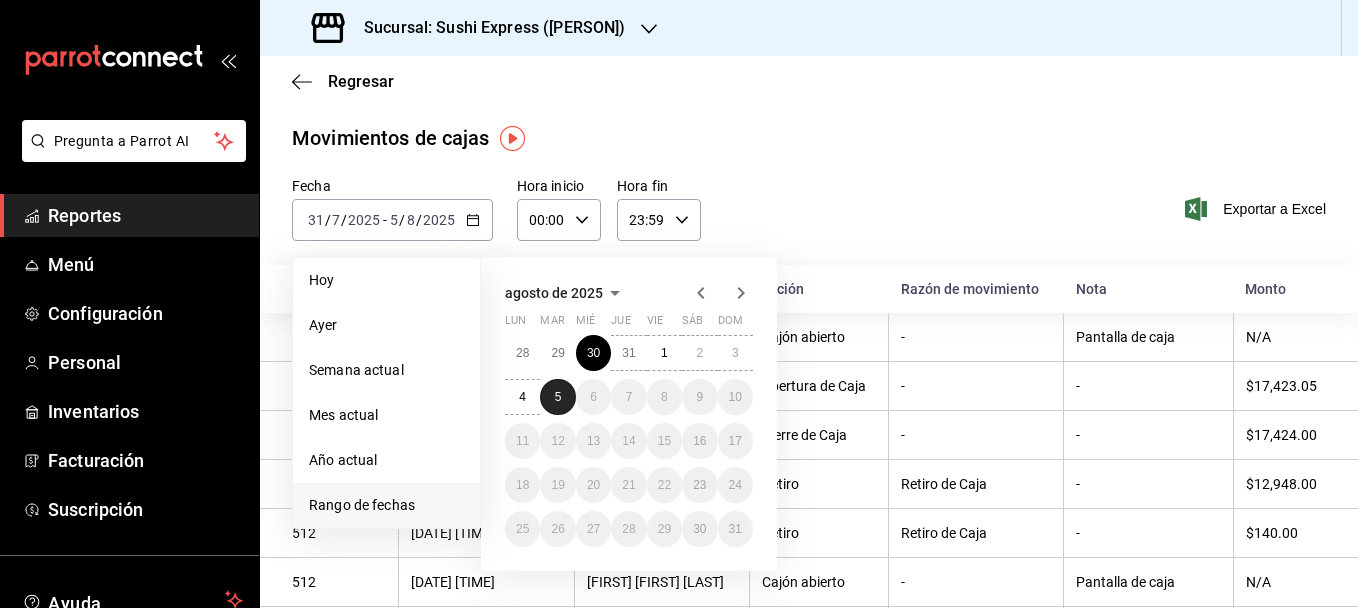 click on "5" at bounding box center [557, 397] 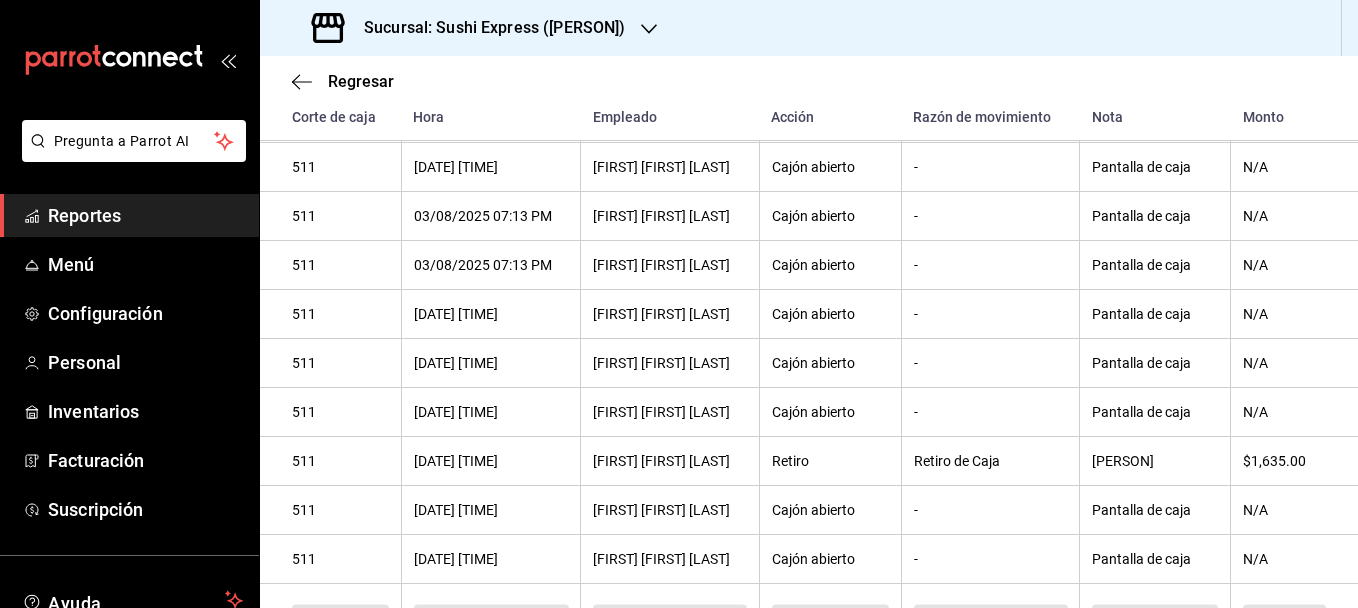 scroll, scrollTop: 2251, scrollLeft: 0, axis: vertical 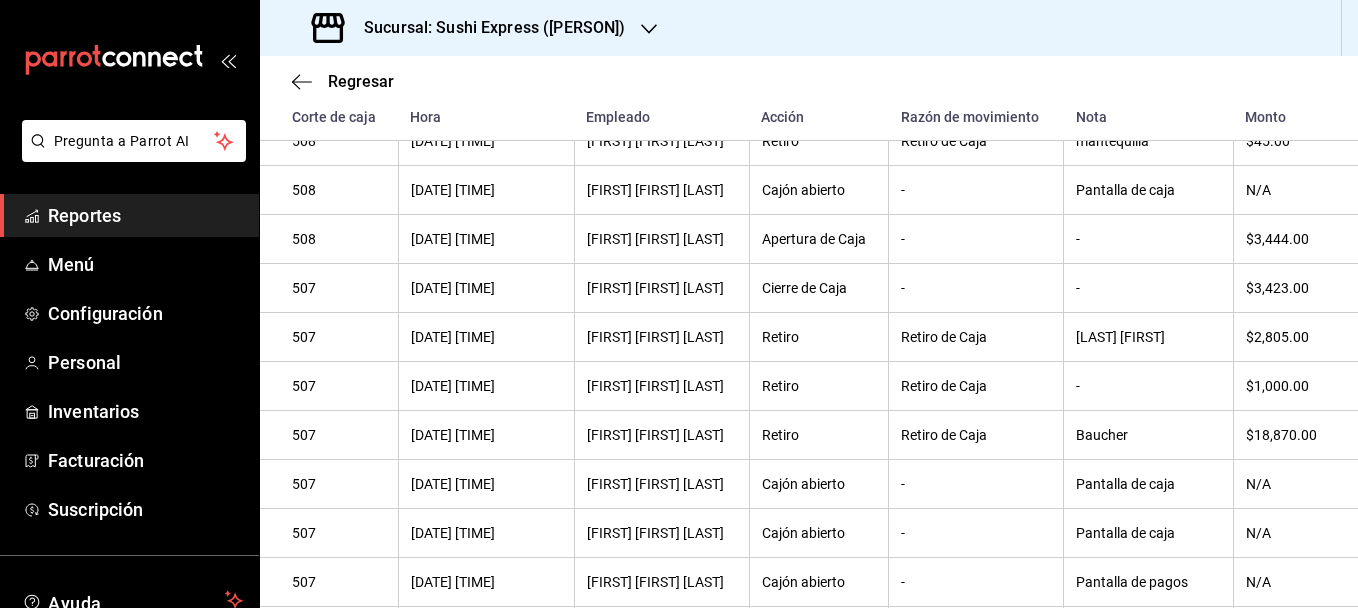 click 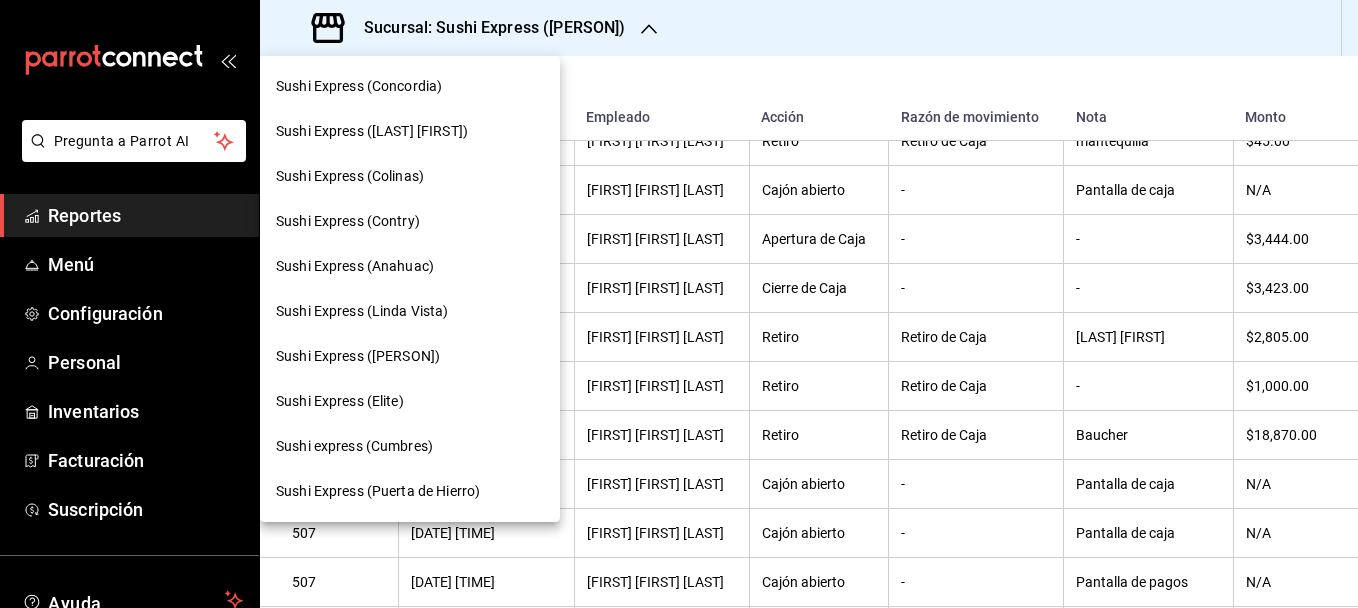 click on "Sushi Express (Contry)" at bounding box center [348, 221] 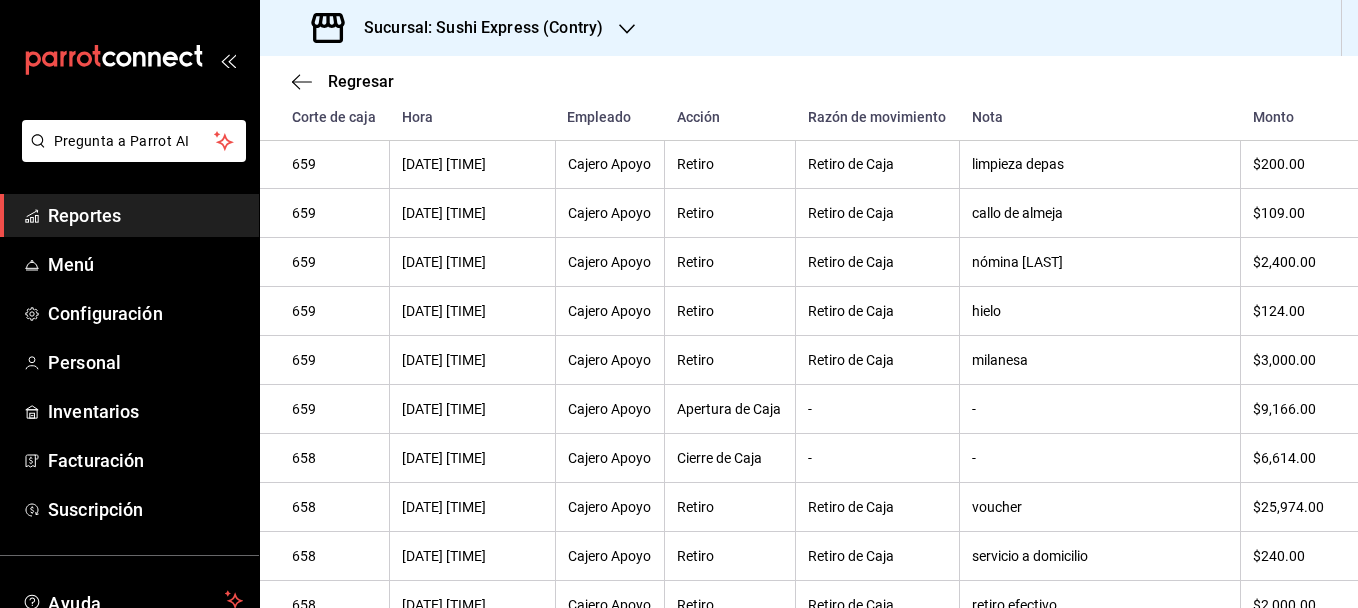 scroll, scrollTop: 1594, scrollLeft: 0, axis: vertical 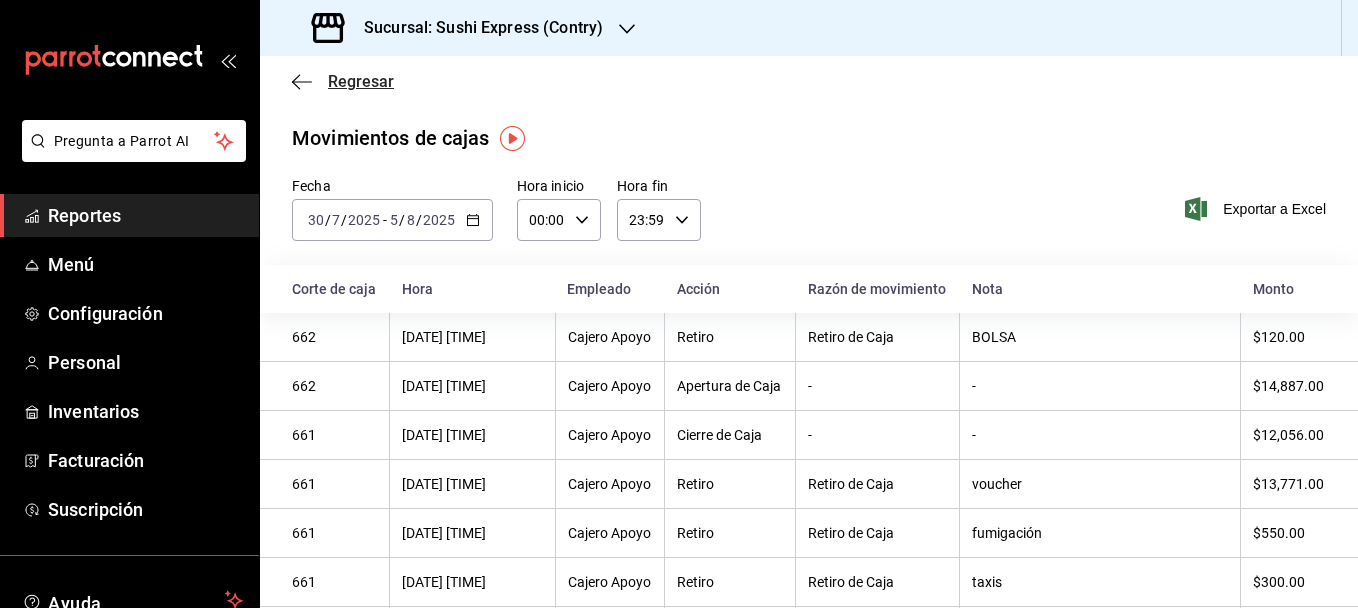 click 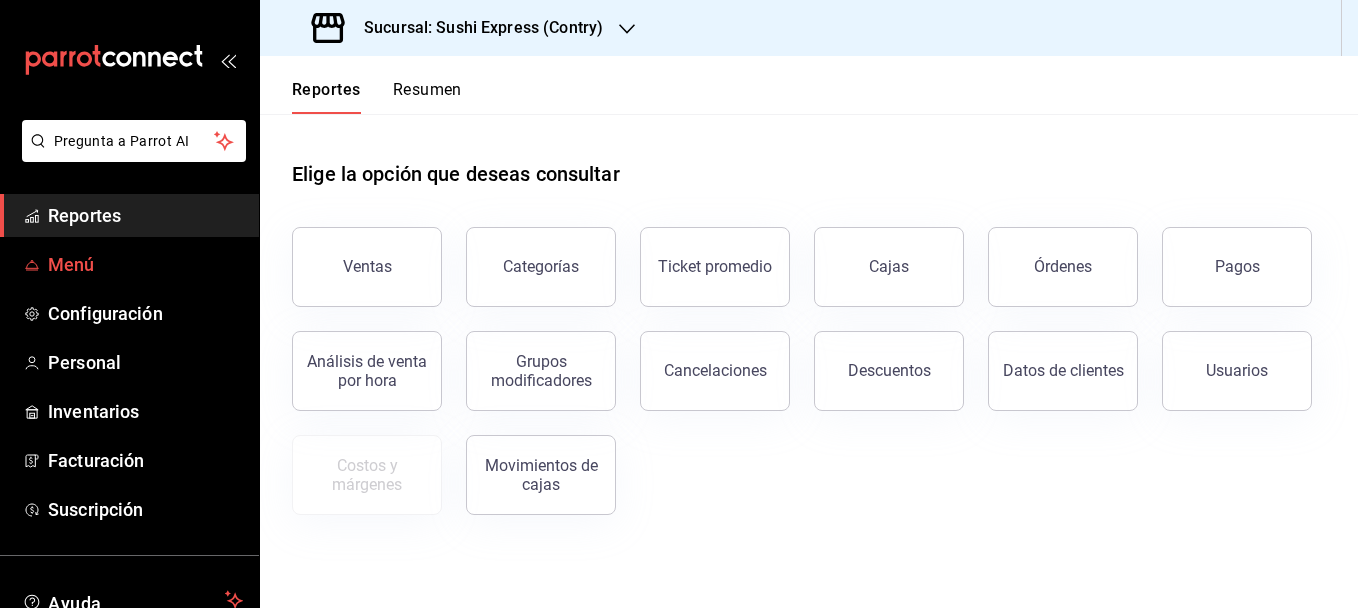 click on "Menú" at bounding box center (145, 264) 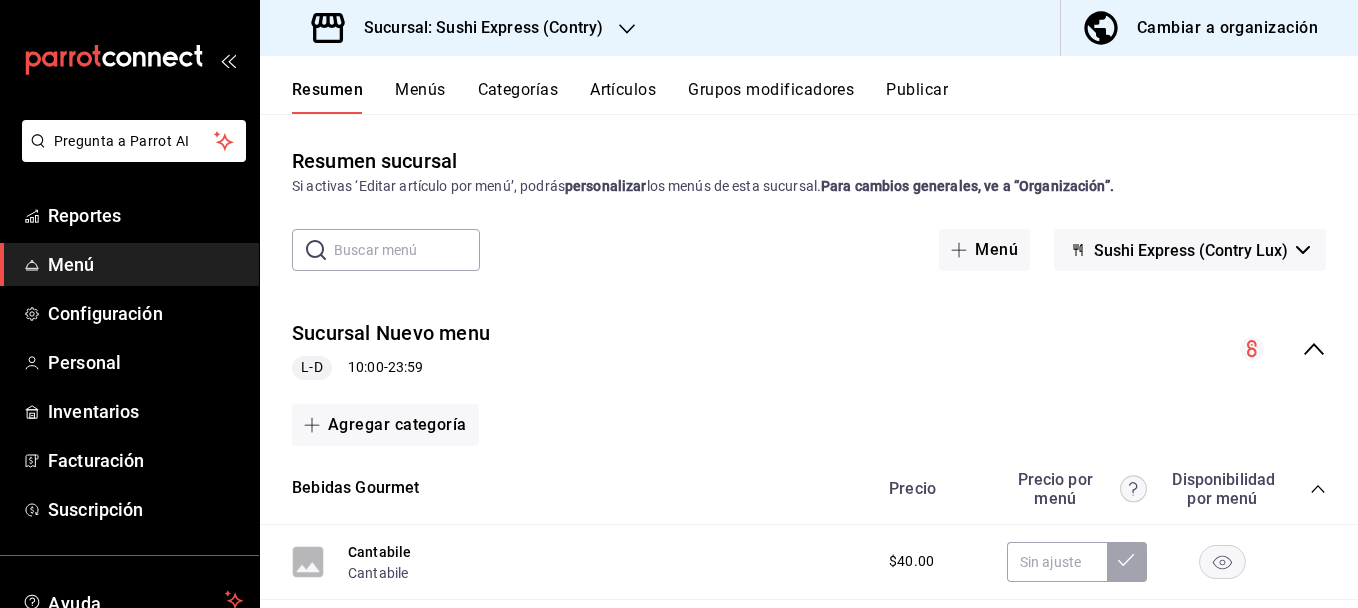 click on "Sucursal: Sushi Express (Contry) Cambiar a organización" at bounding box center [809, 28] 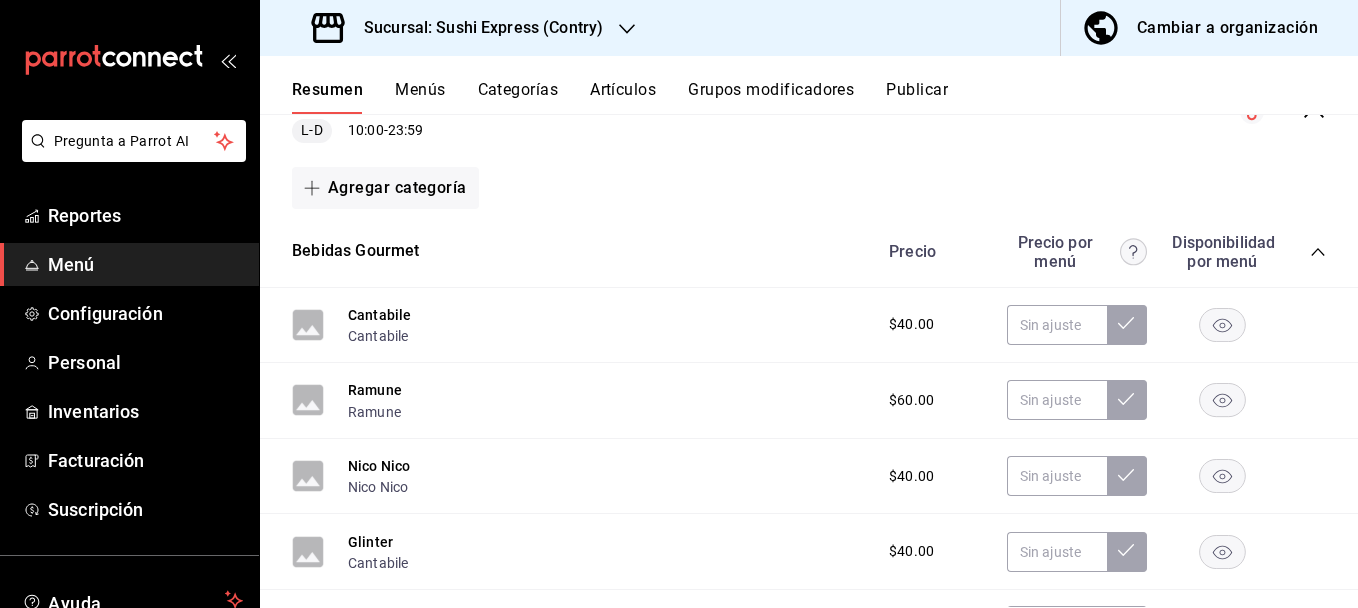 scroll, scrollTop: 0, scrollLeft: 0, axis: both 